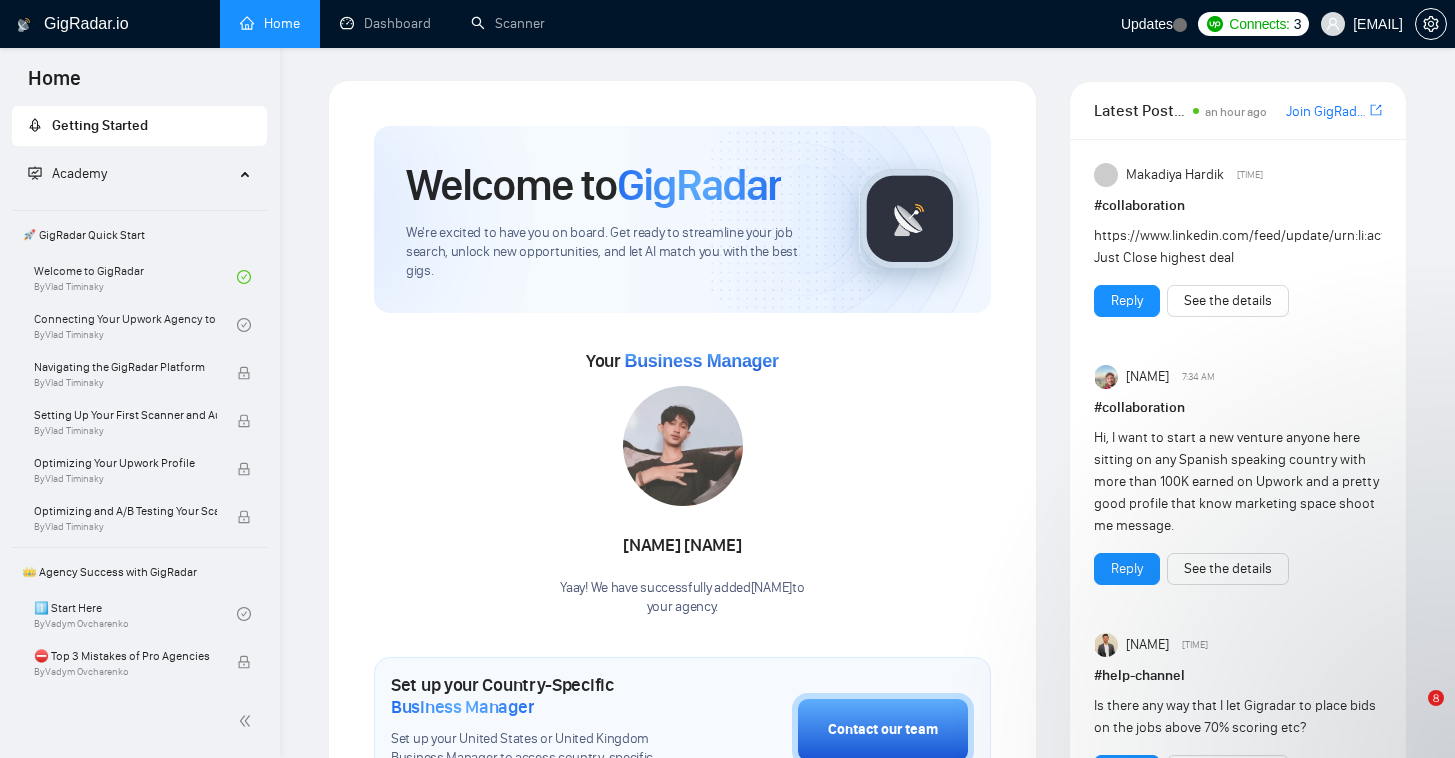 scroll, scrollTop: 0, scrollLeft: 0, axis: both 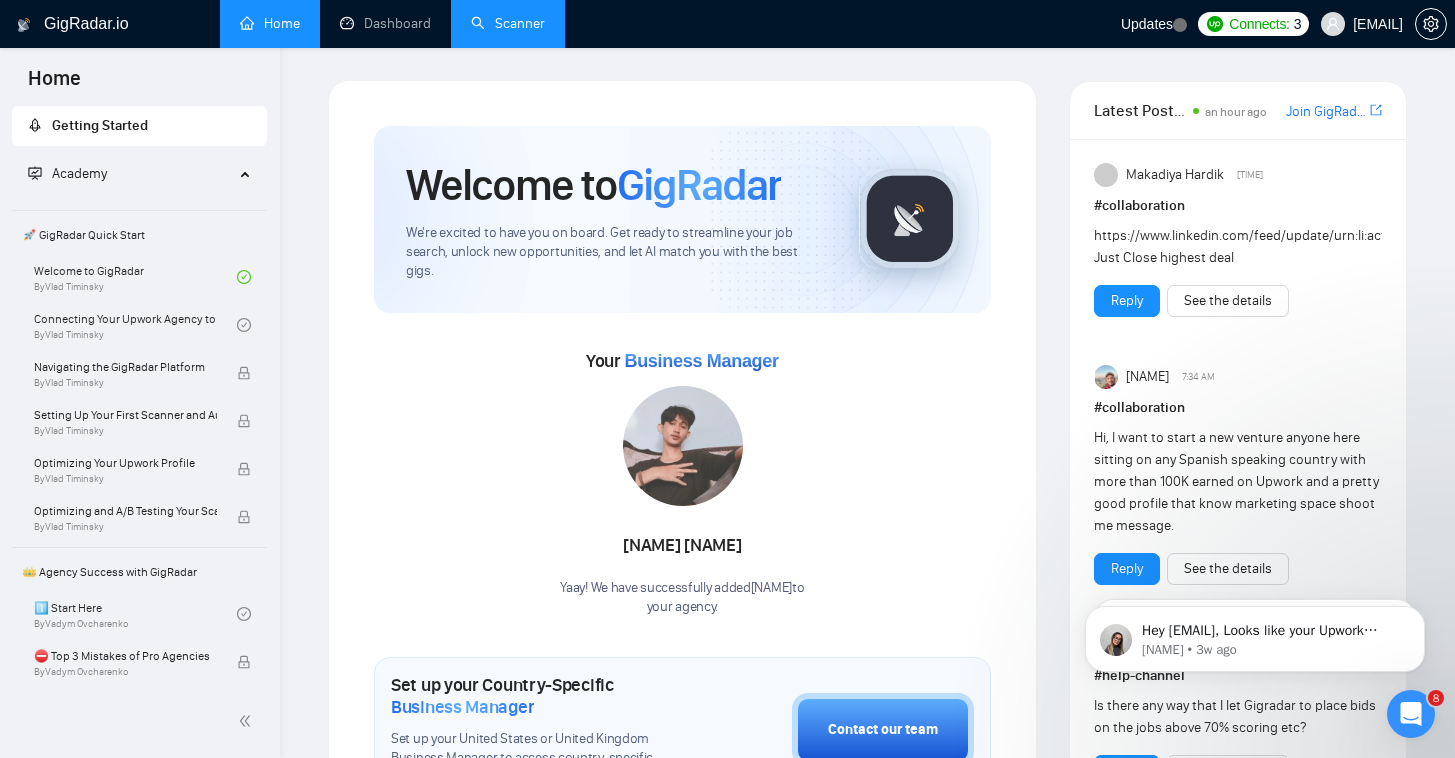 click on "Scanner" at bounding box center (508, 23) 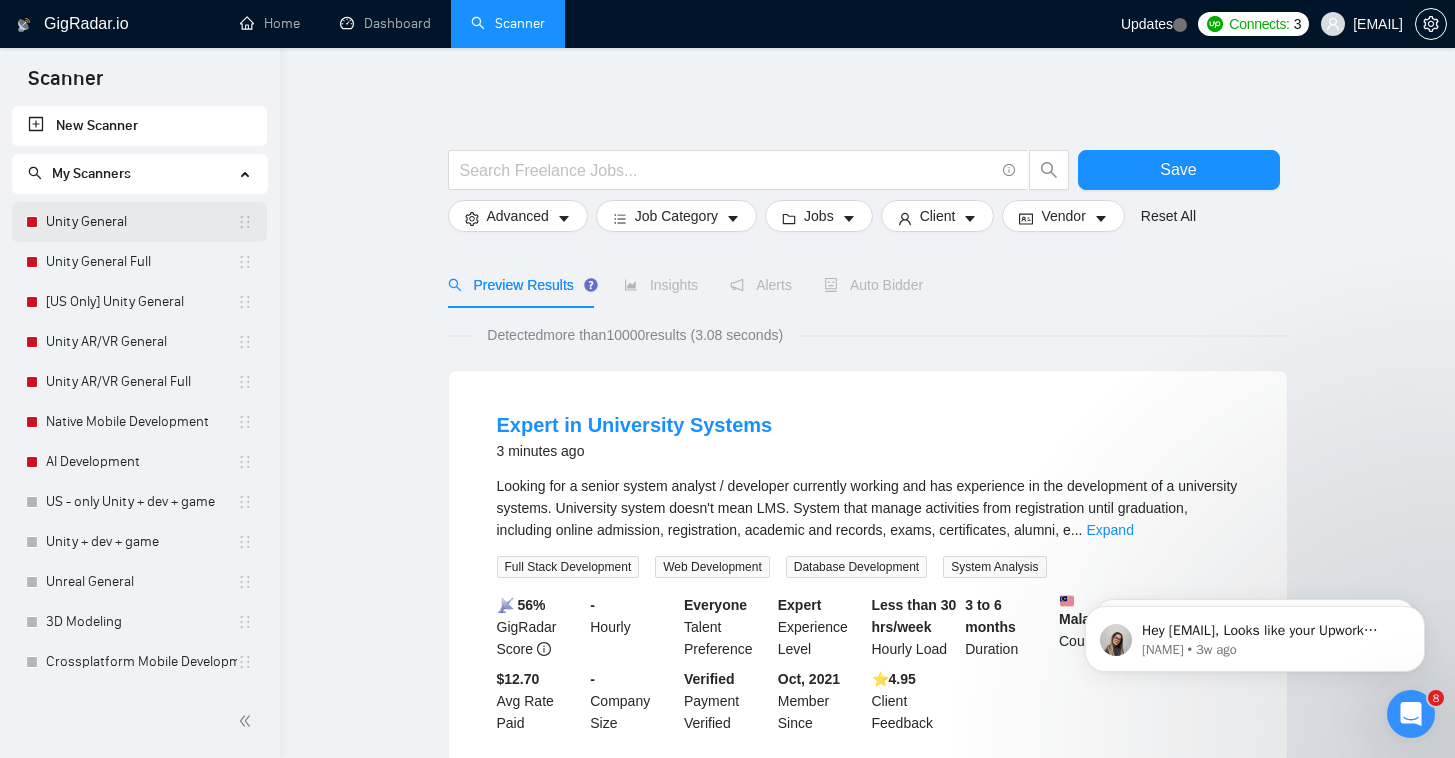 type 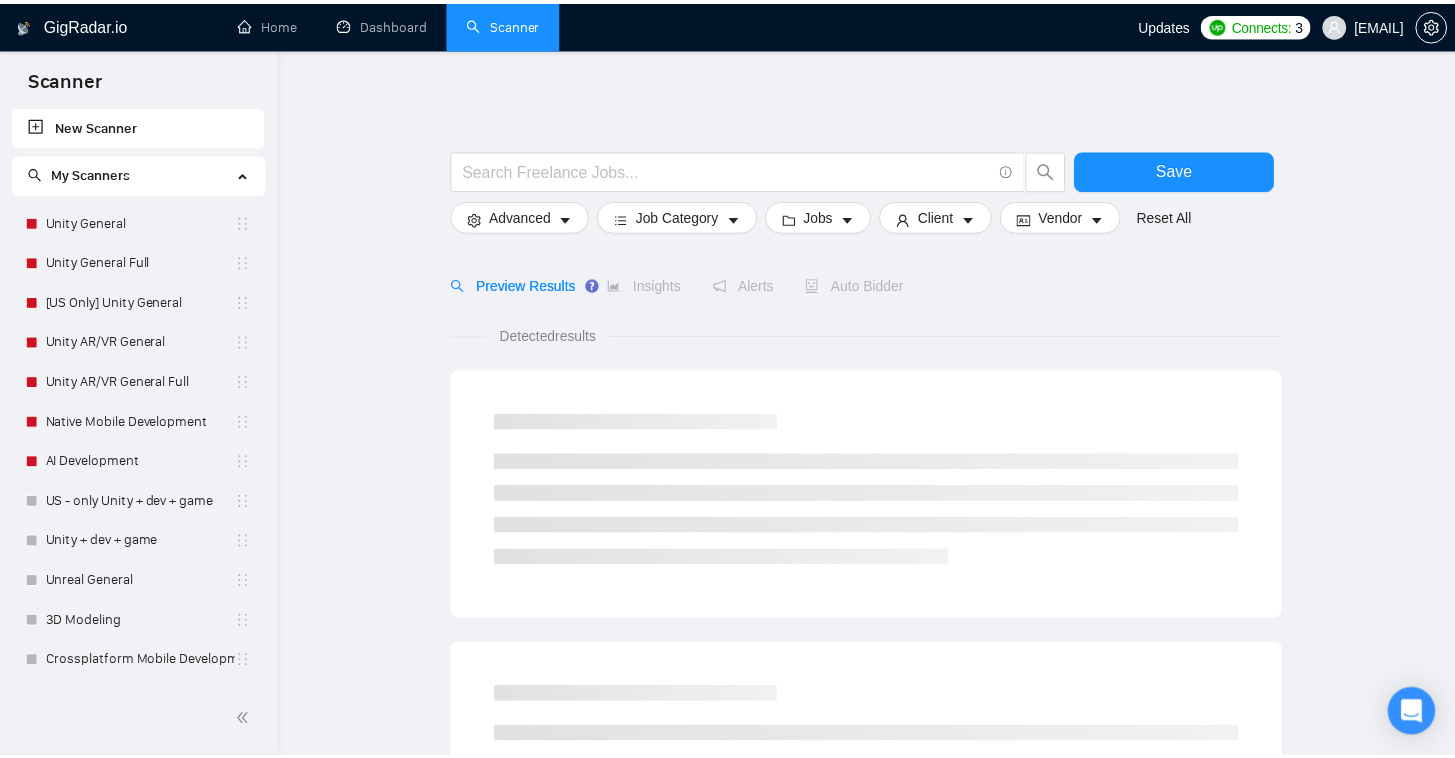 scroll, scrollTop: 0, scrollLeft: 0, axis: both 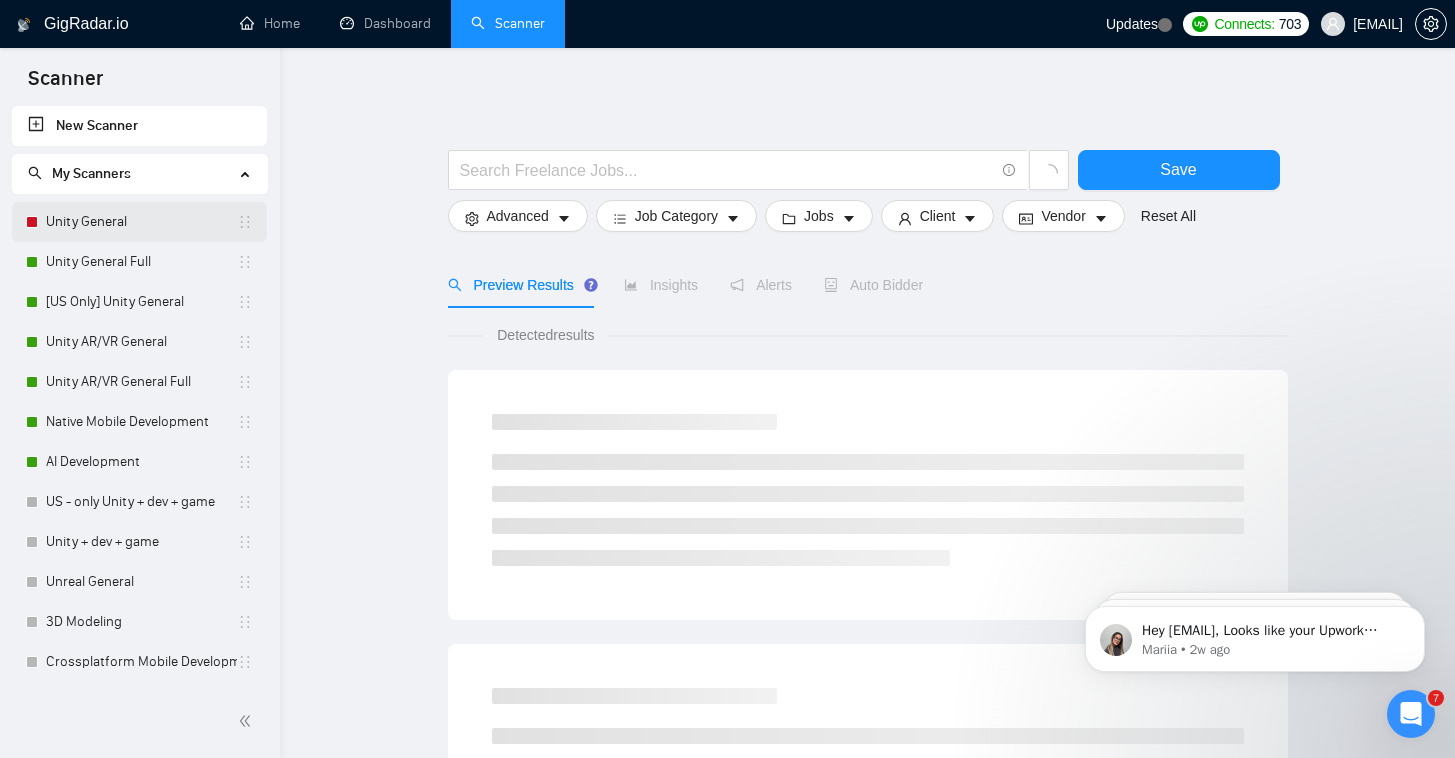 click on "Unity General" at bounding box center [141, 222] 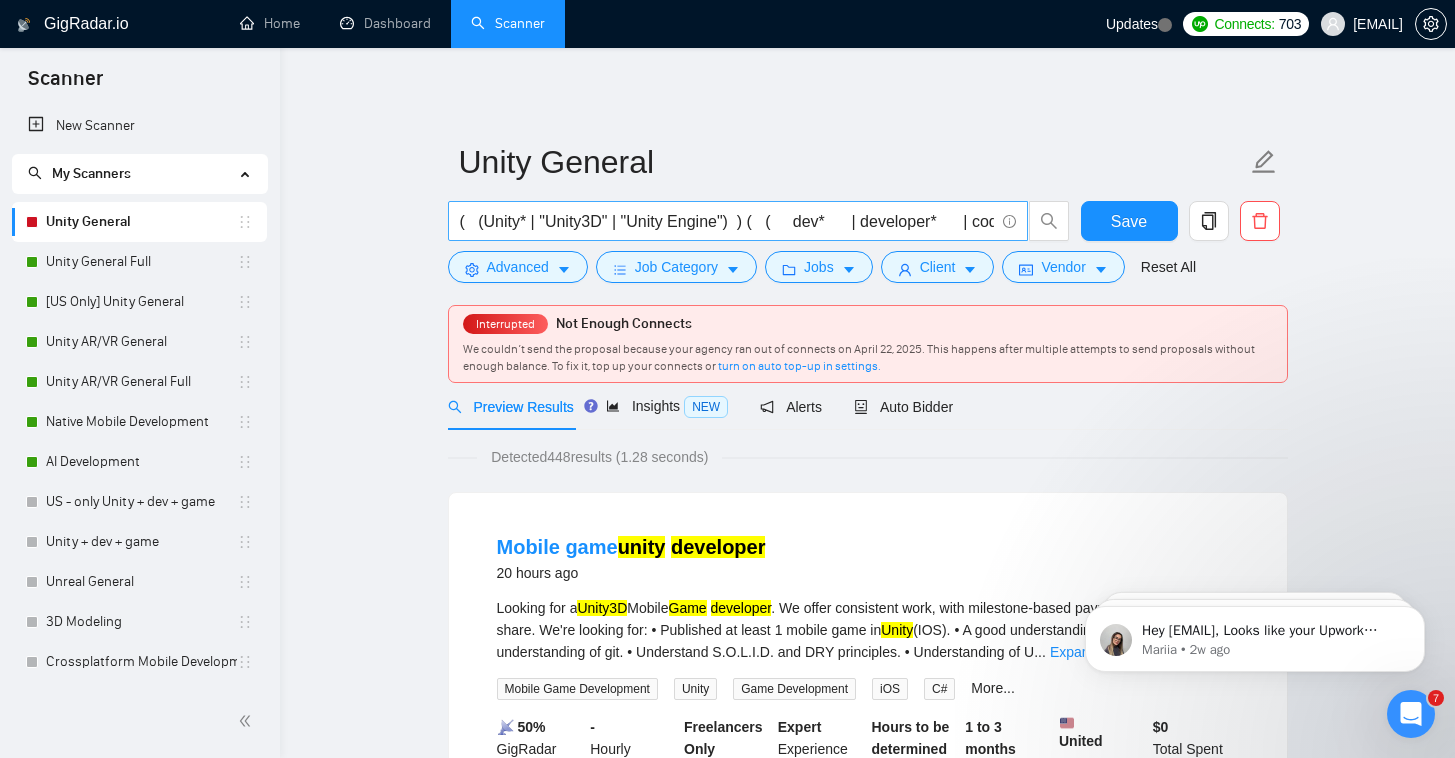 click on "(   (Unity* | "Unity3D" | "Unity Engine")  ) (   (     dev*      | developer*      | coder*      | programmer*      | "software engineer"      | "game developer"   )   | (expert | specialist | professional | guru | wizard)   | (engineer* | architect* | "tech lead")   | (program* | code* | script*)   | (creat* | design* | produce* | concept*)   | (build* | implement* | compile* | deploy*) )" at bounding box center [727, 221] 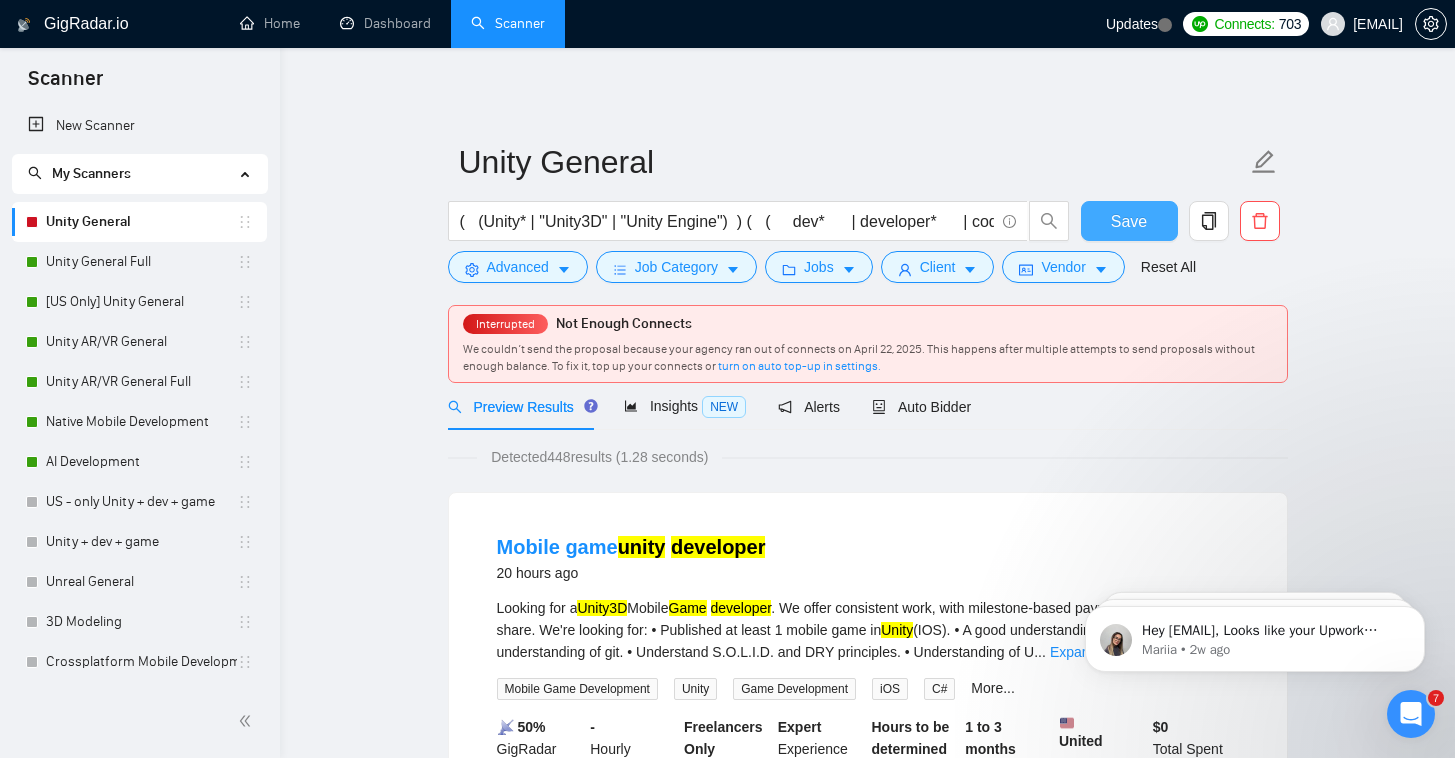 click on "Save" at bounding box center [1129, 221] 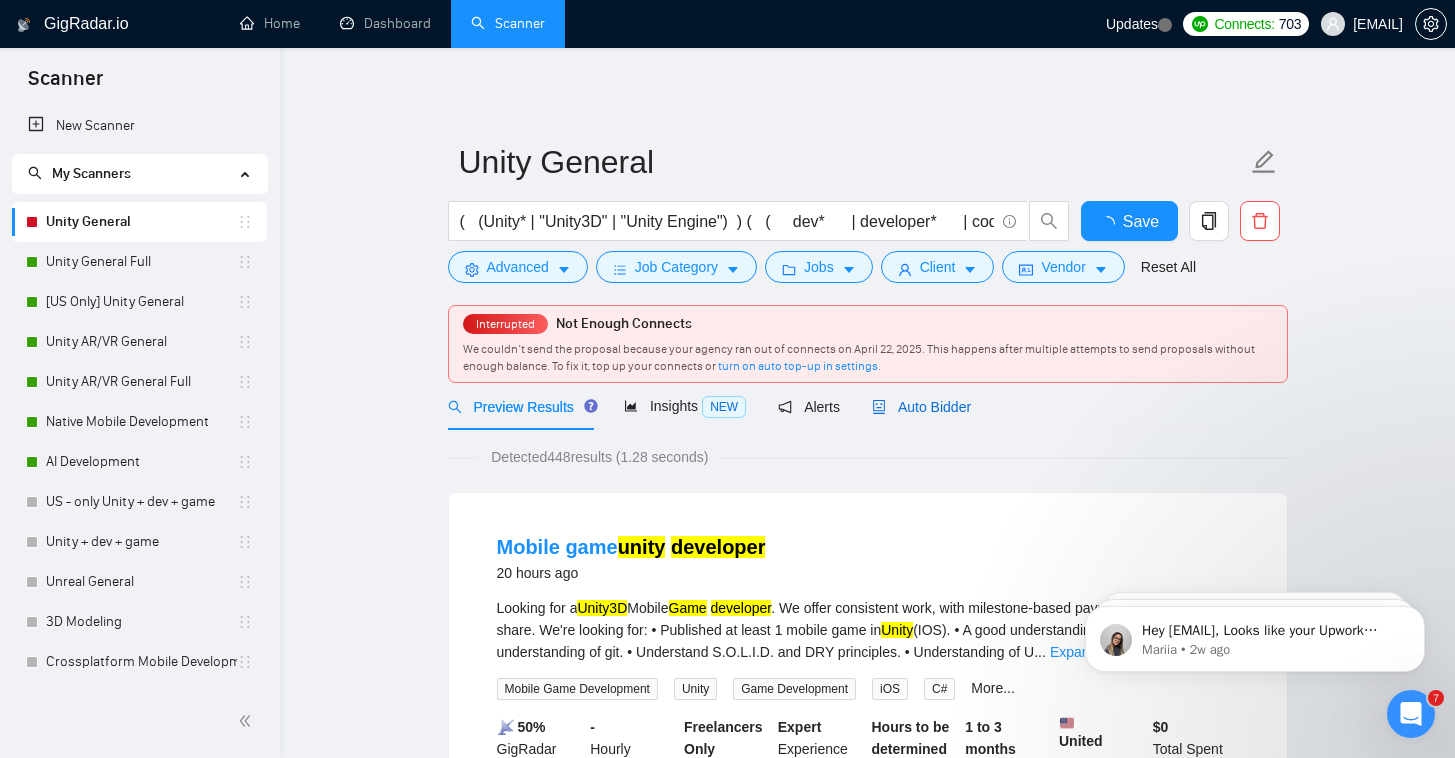 click on "Auto Bidder" at bounding box center [921, 407] 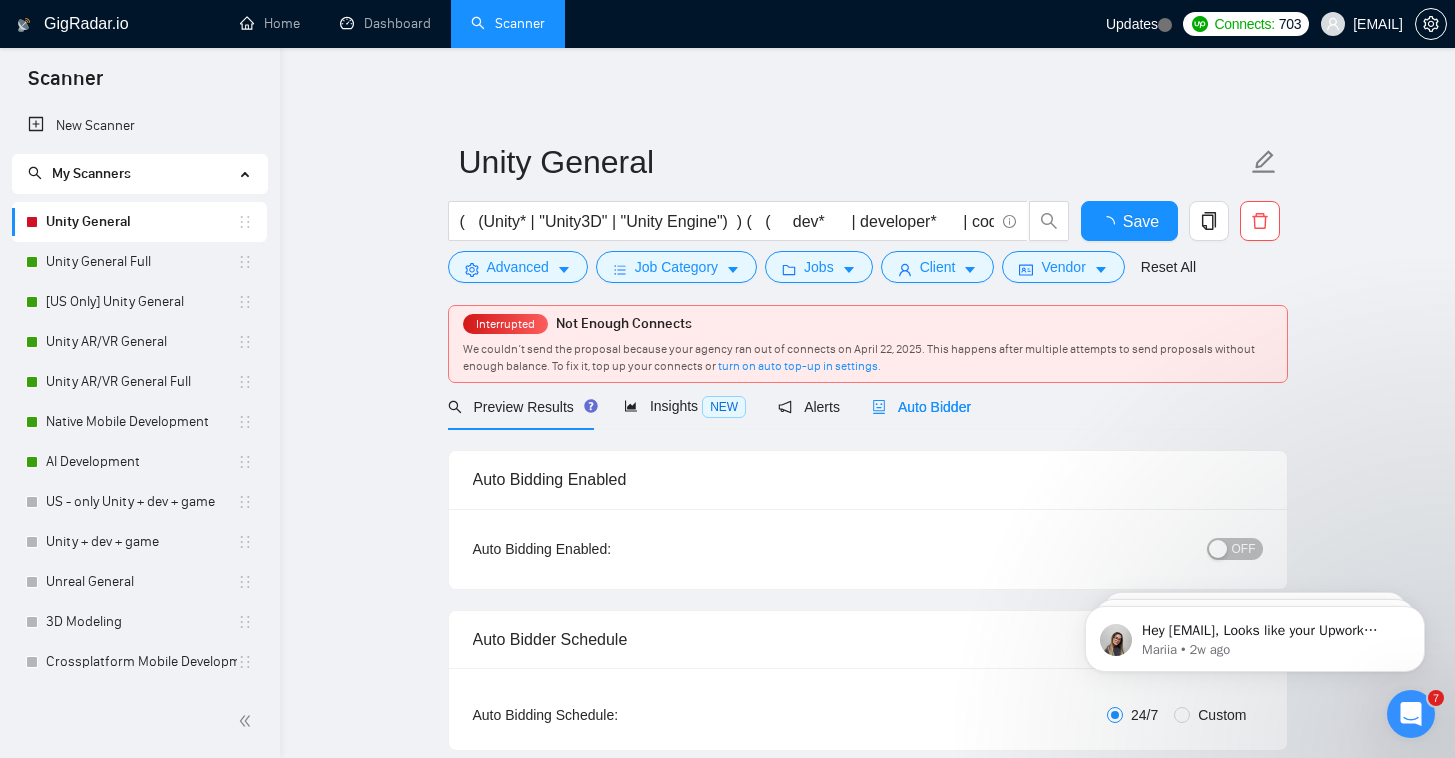 type 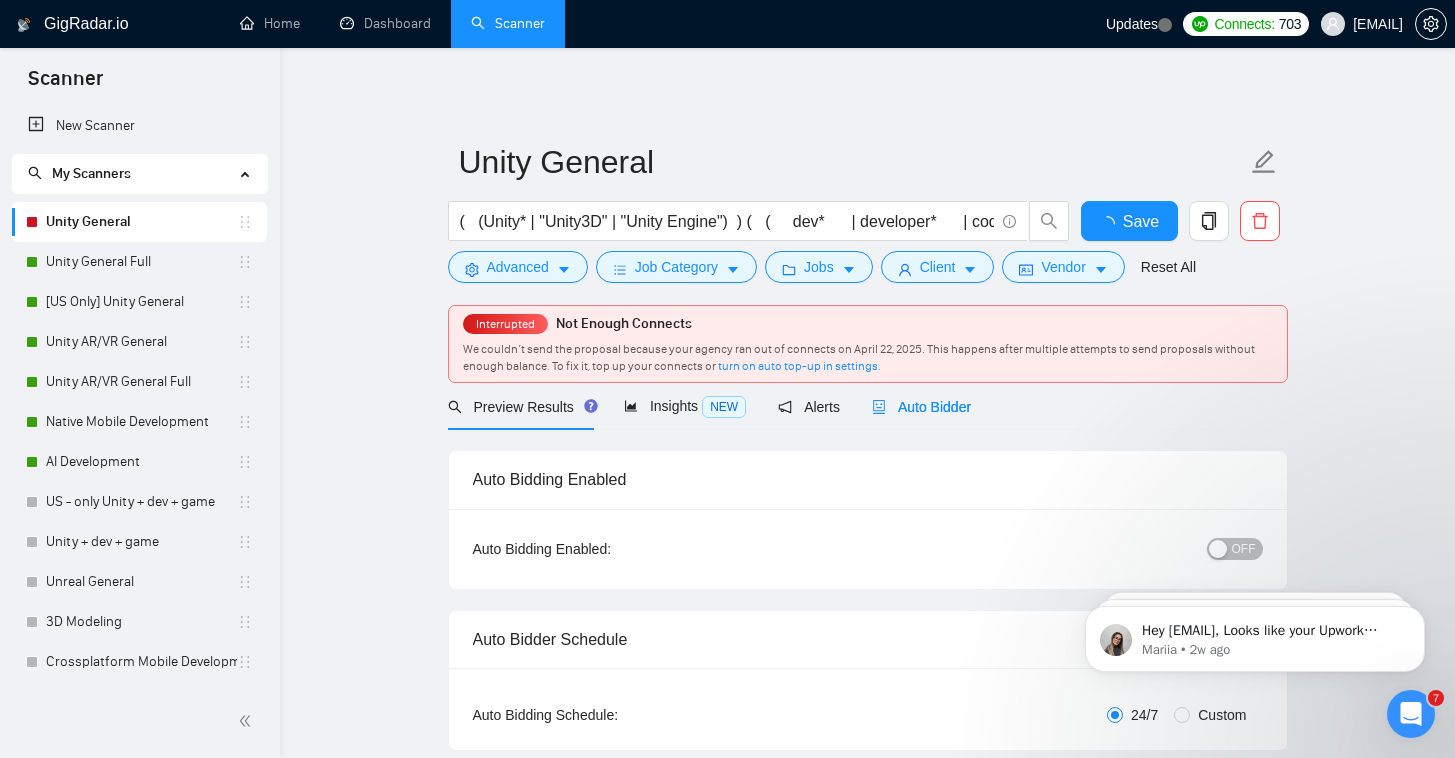 checkbox on "true" 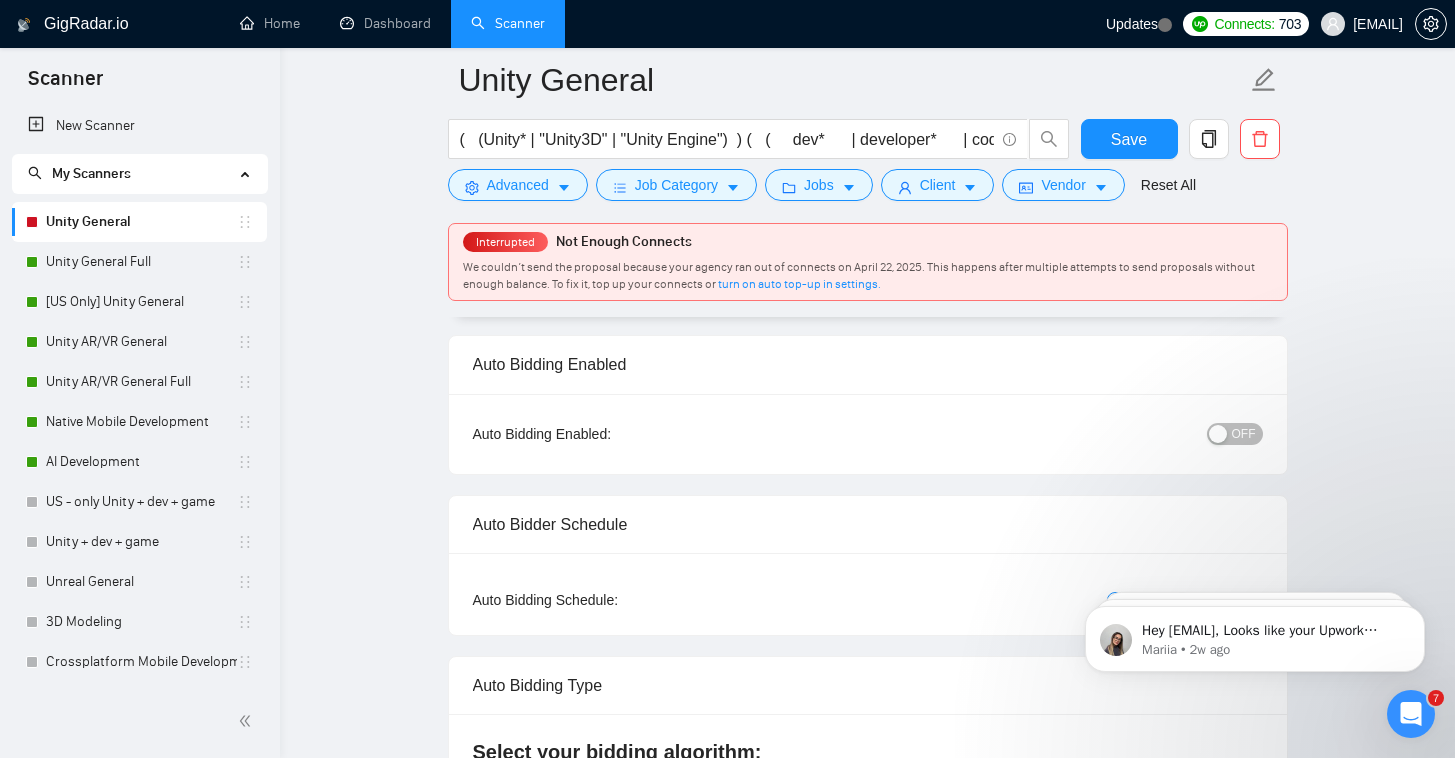 scroll, scrollTop: 218, scrollLeft: 0, axis: vertical 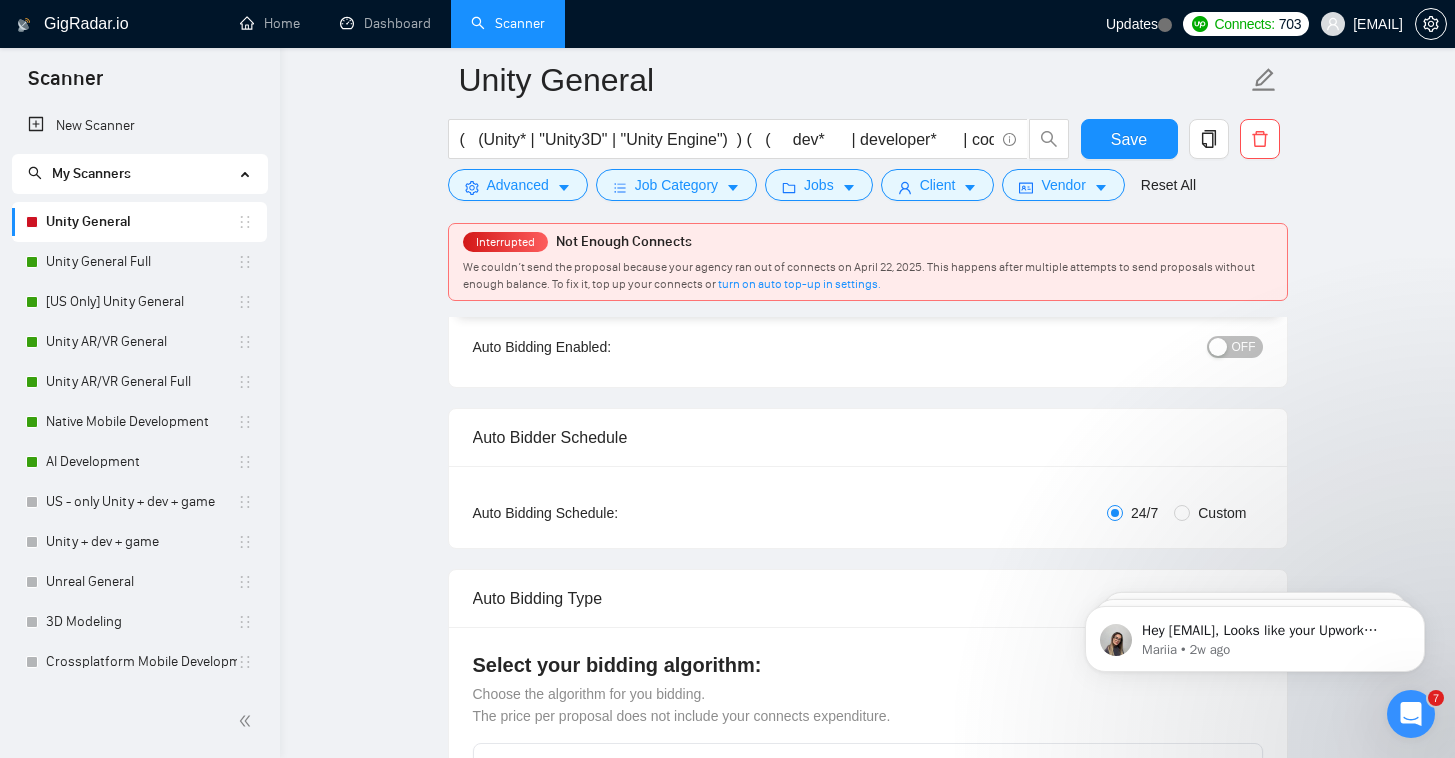 click on "OFF" at bounding box center [1244, 347] 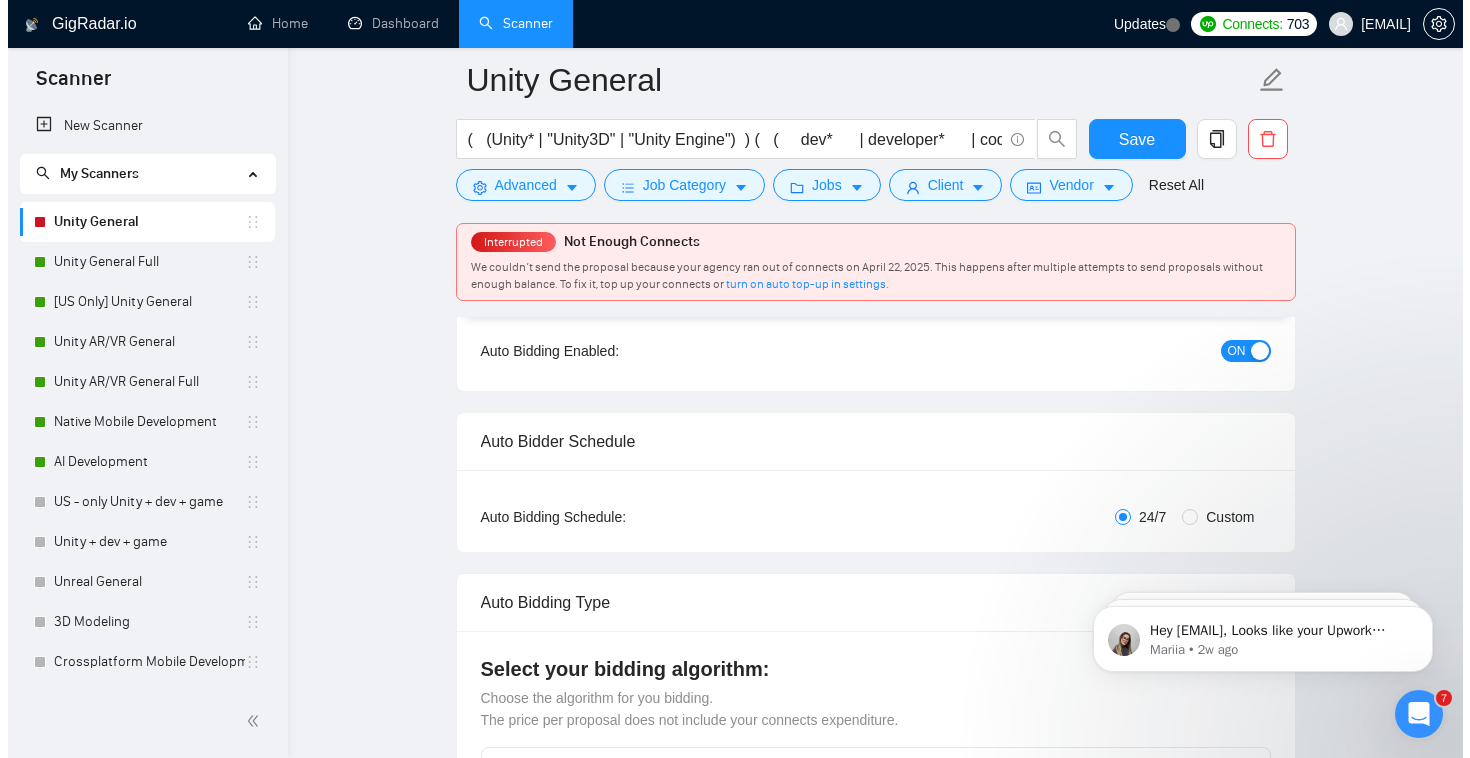 scroll, scrollTop: 0, scrollLeft: 0, axis: both 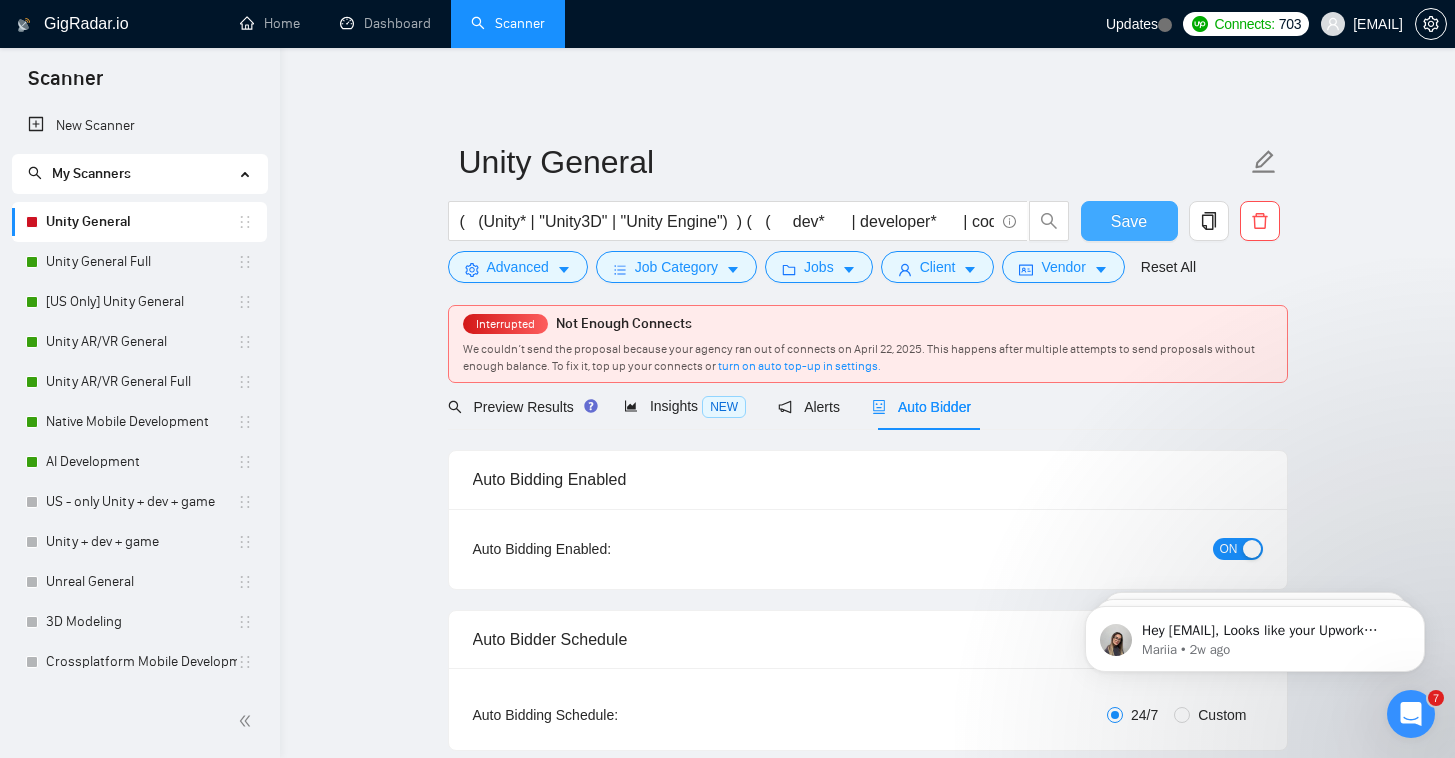 click on "Save" at bounding box center (1129, 221) 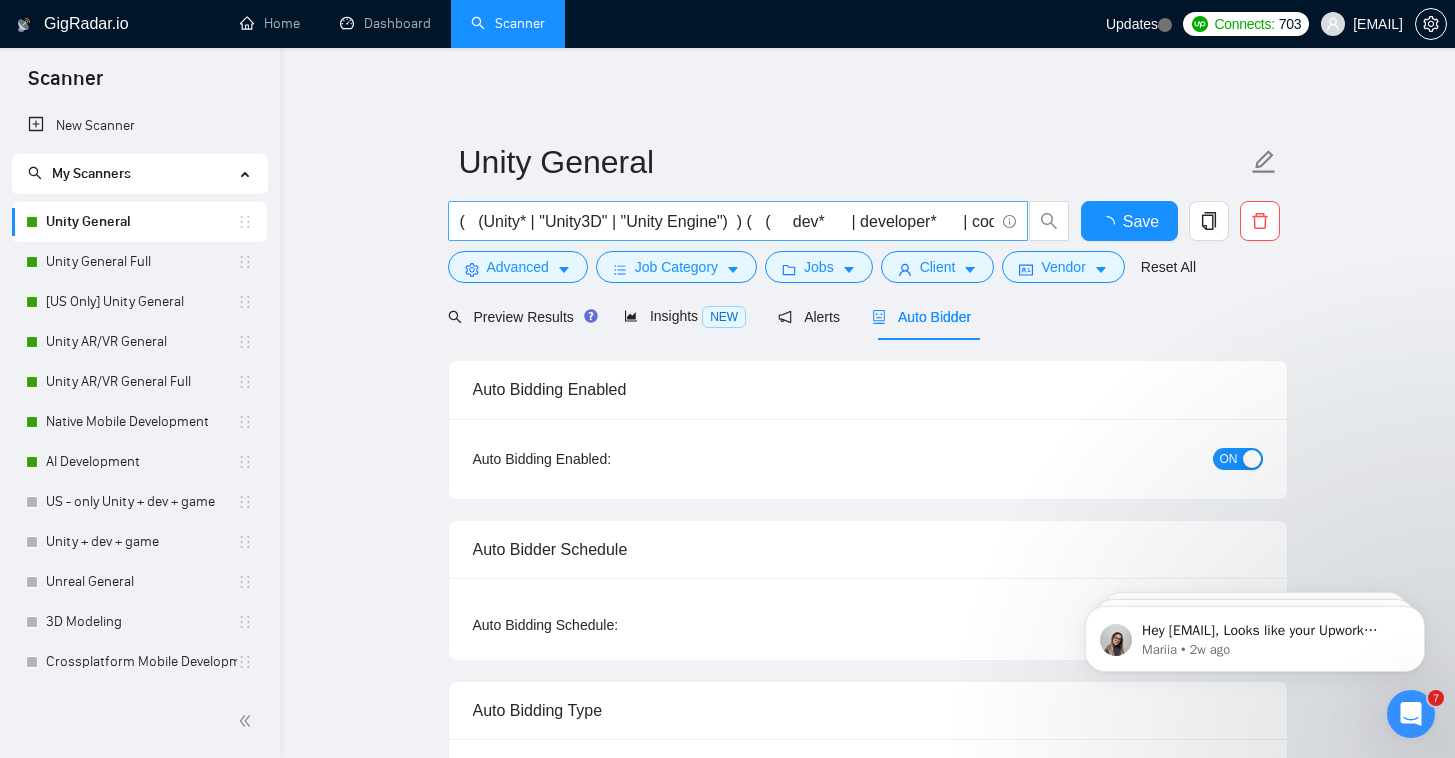 type 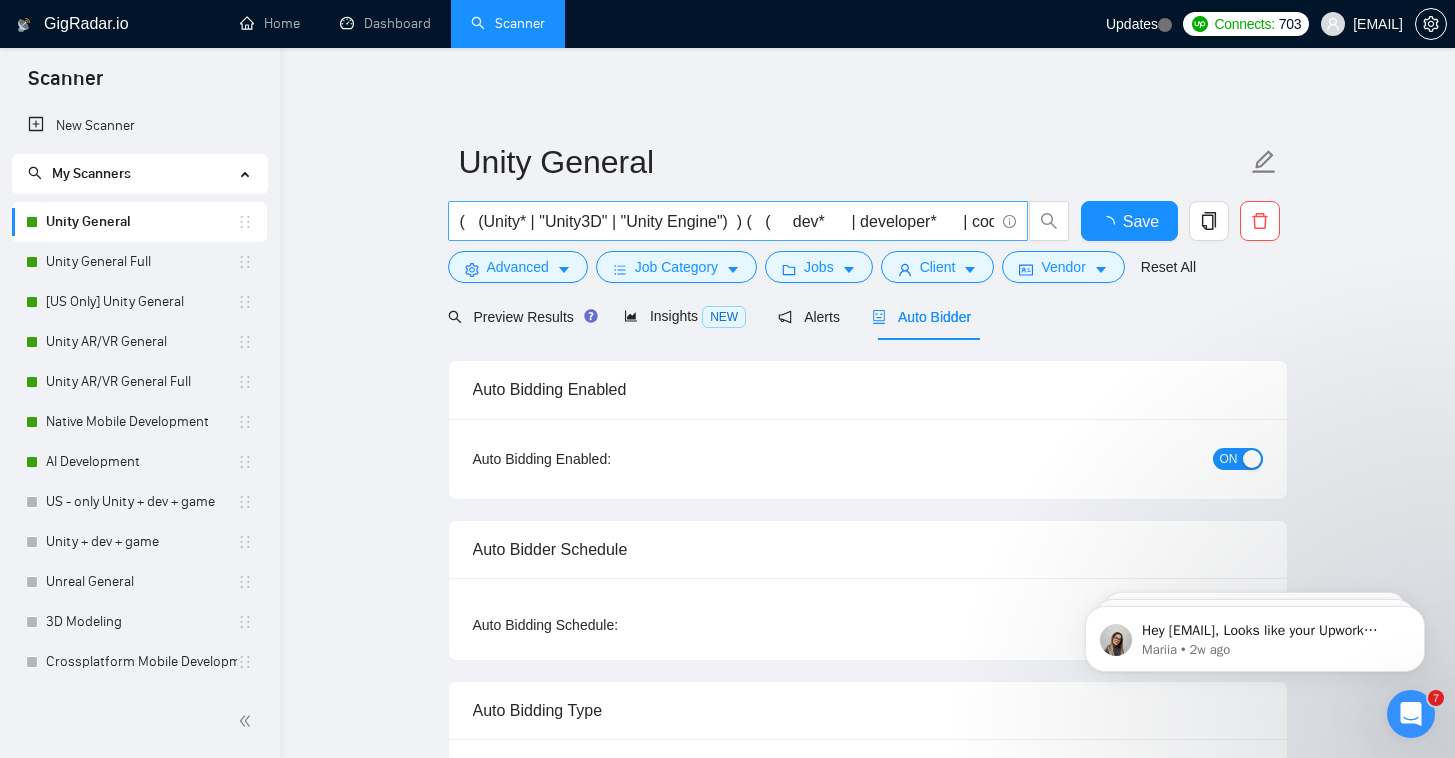 checkbox on "true" 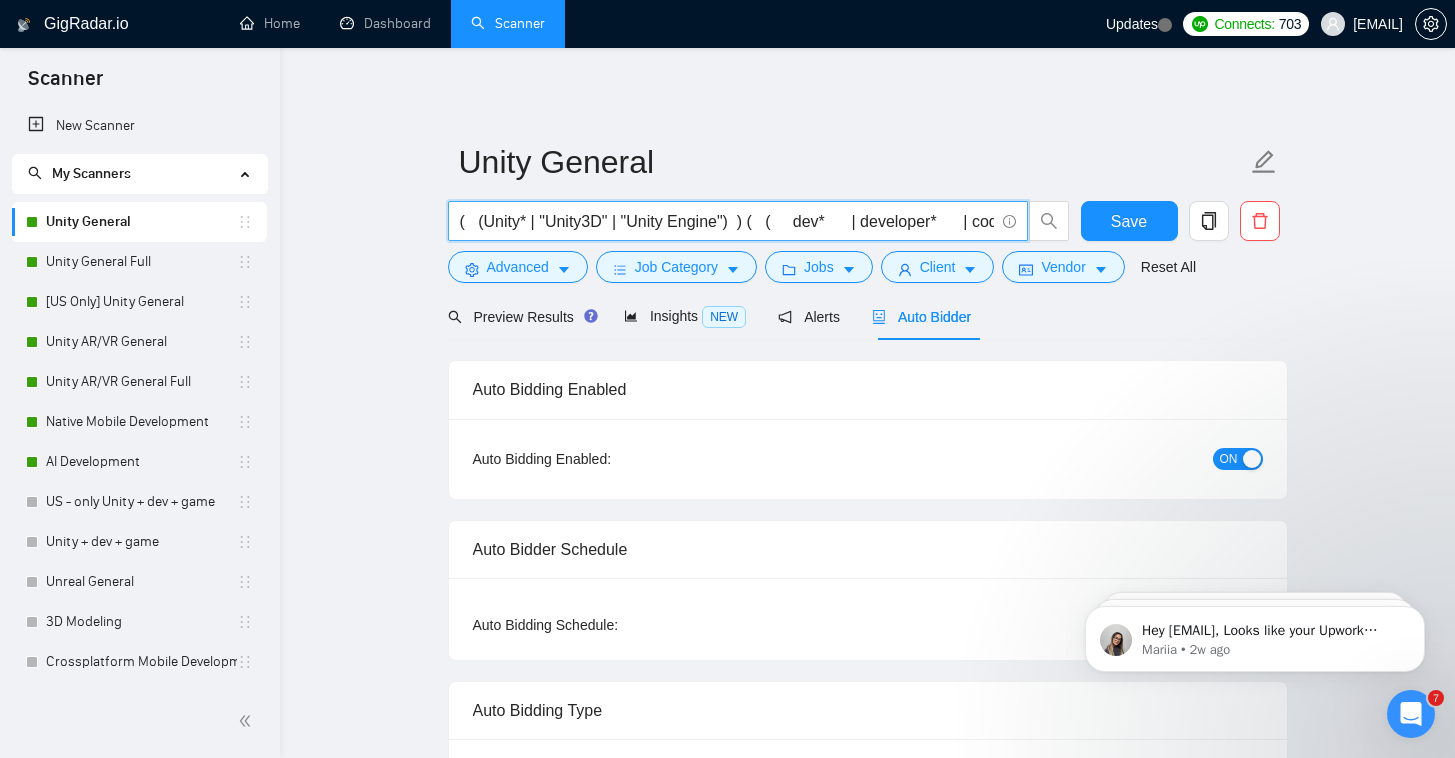 click on "(   (Unity* | "Unity3D" | "Unity Engine")  ) (   (     dev*      | developer*      | coder*      | programmer*      | "software engineer"      | "game developer"   )   | (expert | specialist | professional | guru | wizard)   | (engineer* | architect* | "tech lead")   | (program* | code* | script*)   | (creat* | design* | produce* | concept*)   | (build* | implement* | compile* | deploy*) )" at bounding box center [727, 221] 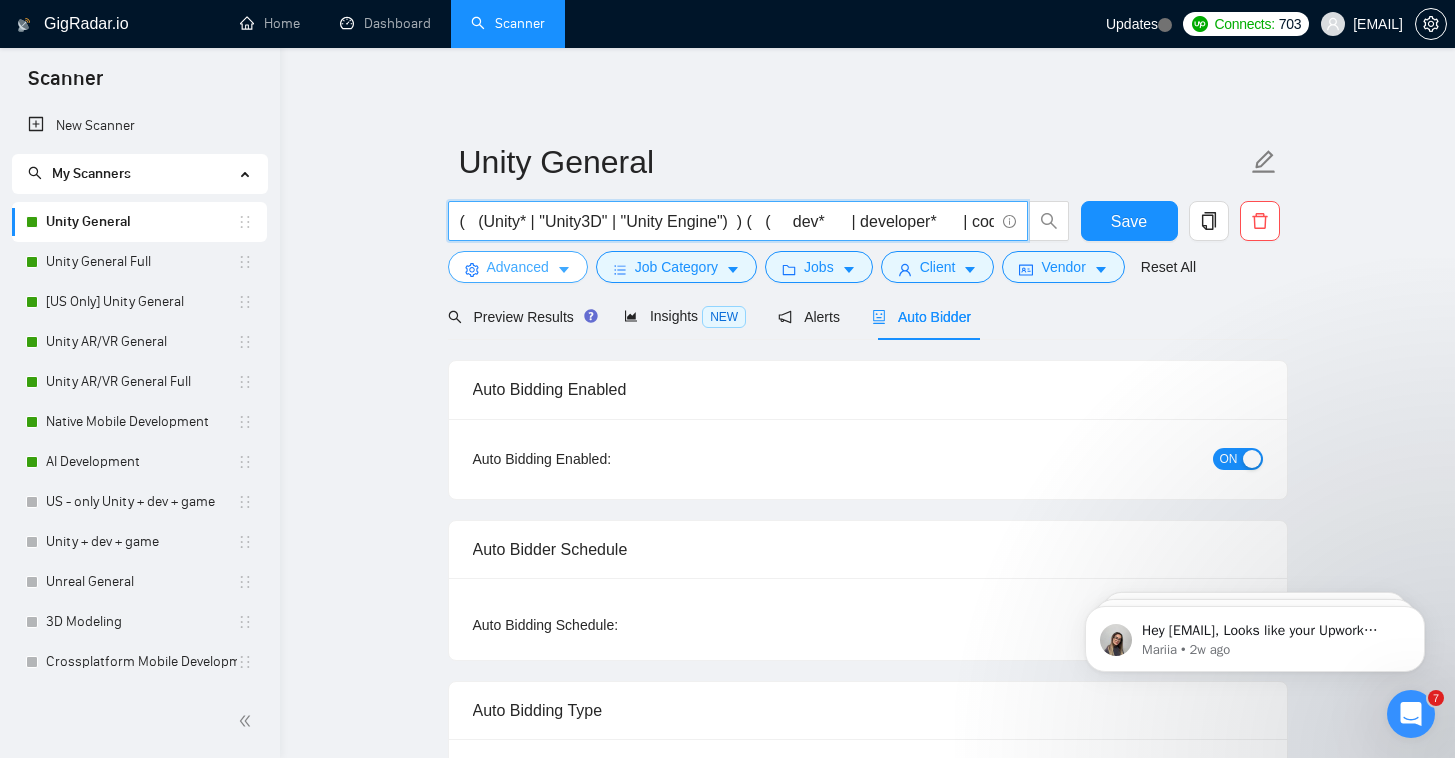 click on "Advanced" at bounding box center [518, 267] 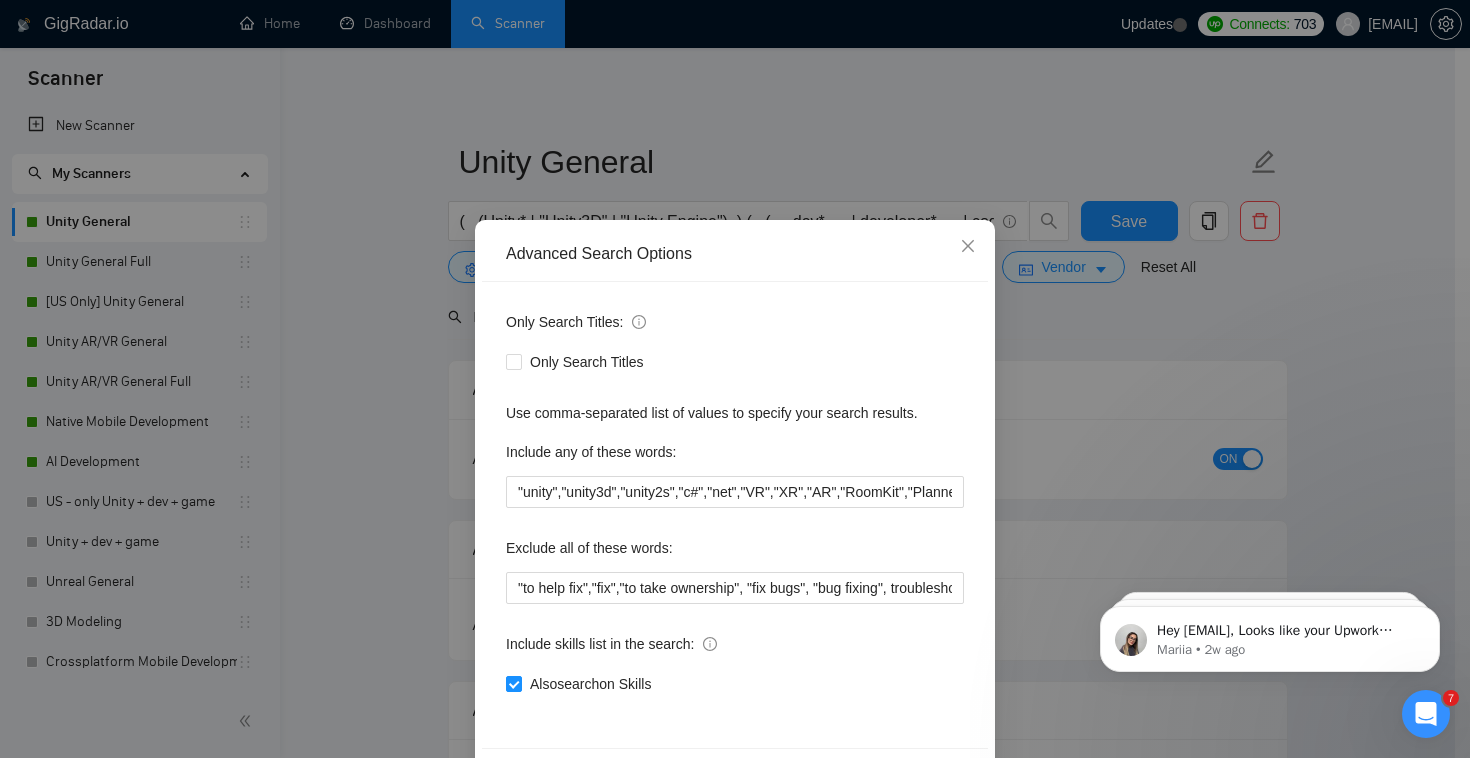 scroll, scrollTop: 74, scrollLeft: 0, axis: vertical 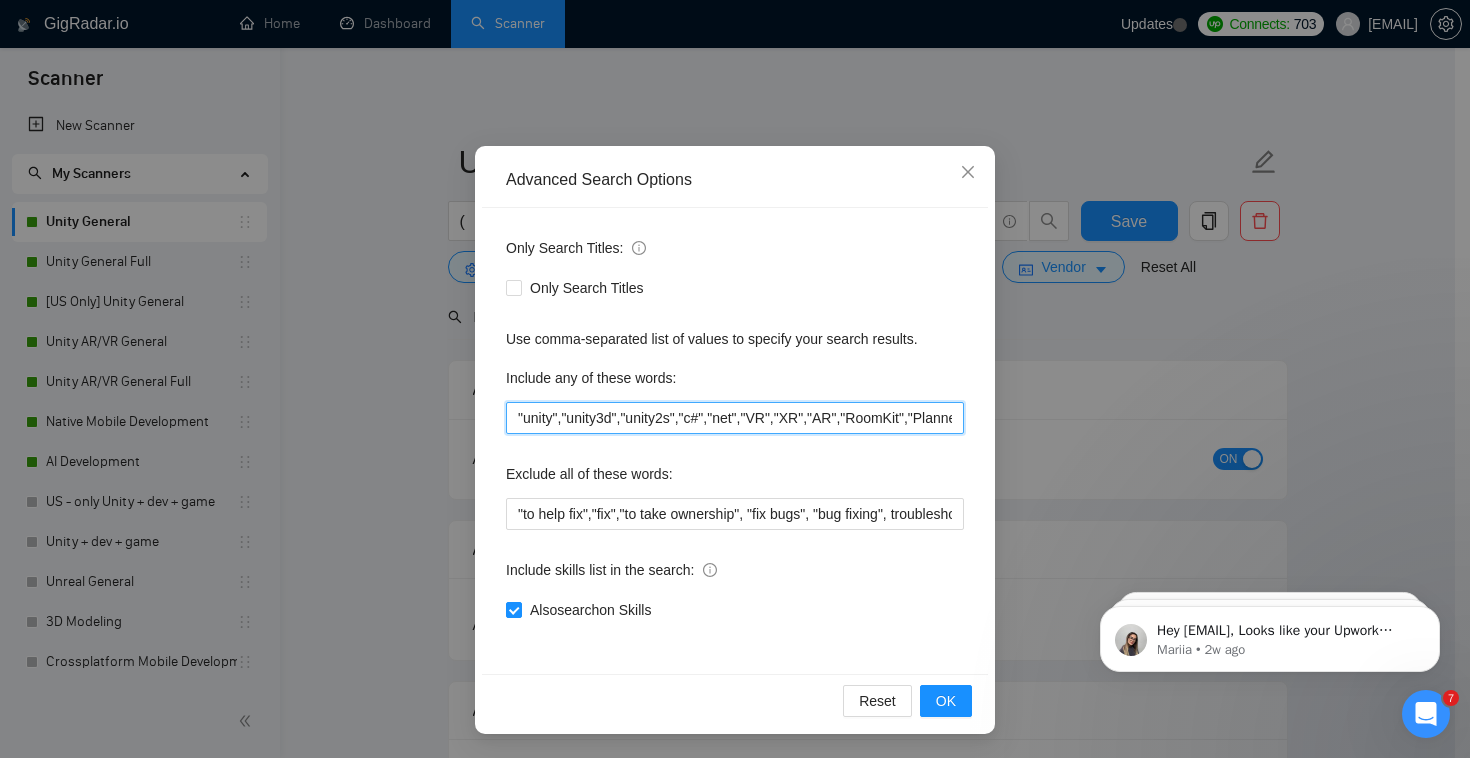click on ""unity","unity3d","unity2s","c#","net","VR","XR","AR","RoomKit","PlannerKit","ARCore","ARKit"" at bounding box center [735, 418] 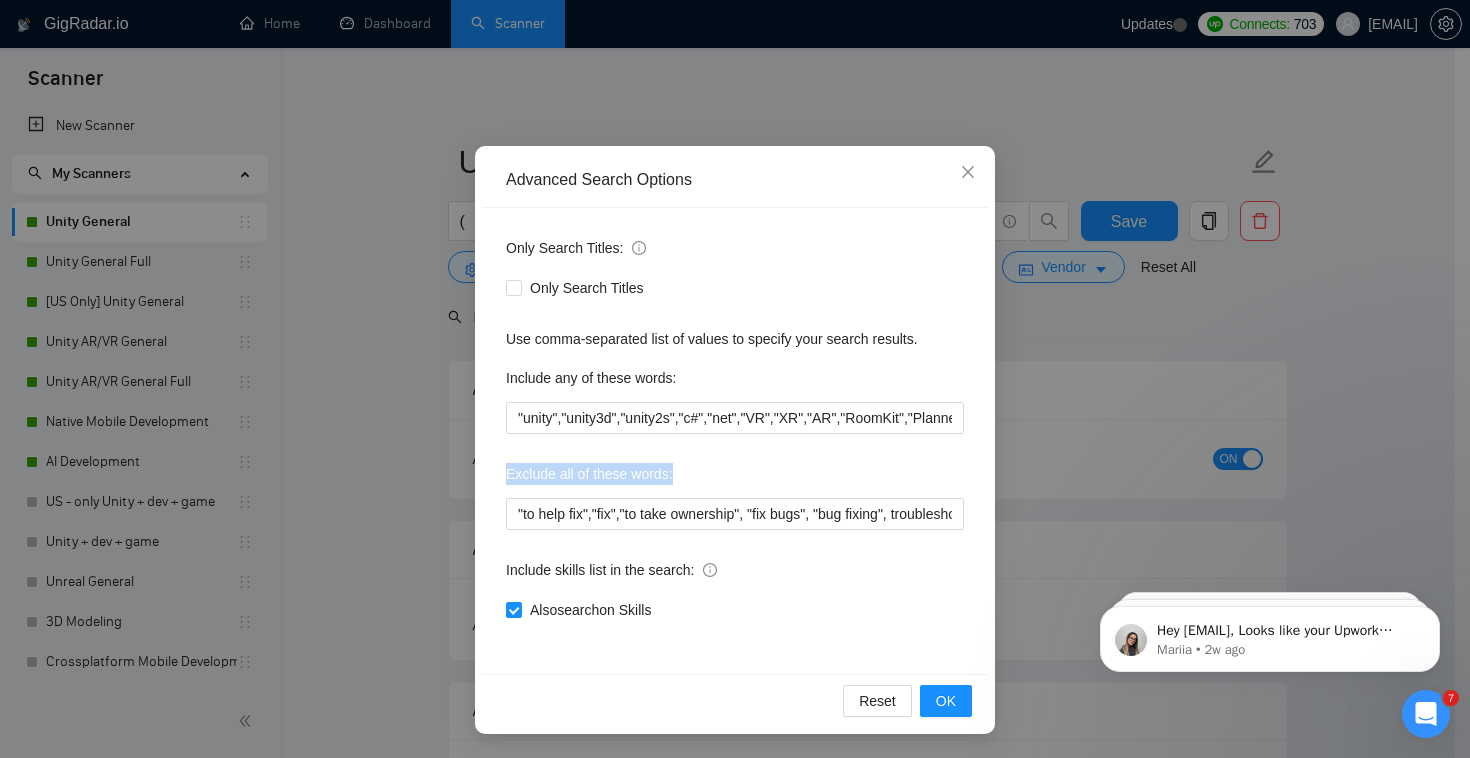 drag, startPoint x: 686, startPoint y: 471, endPoint x: 493, endPoint y: 476, distance: 193.06476 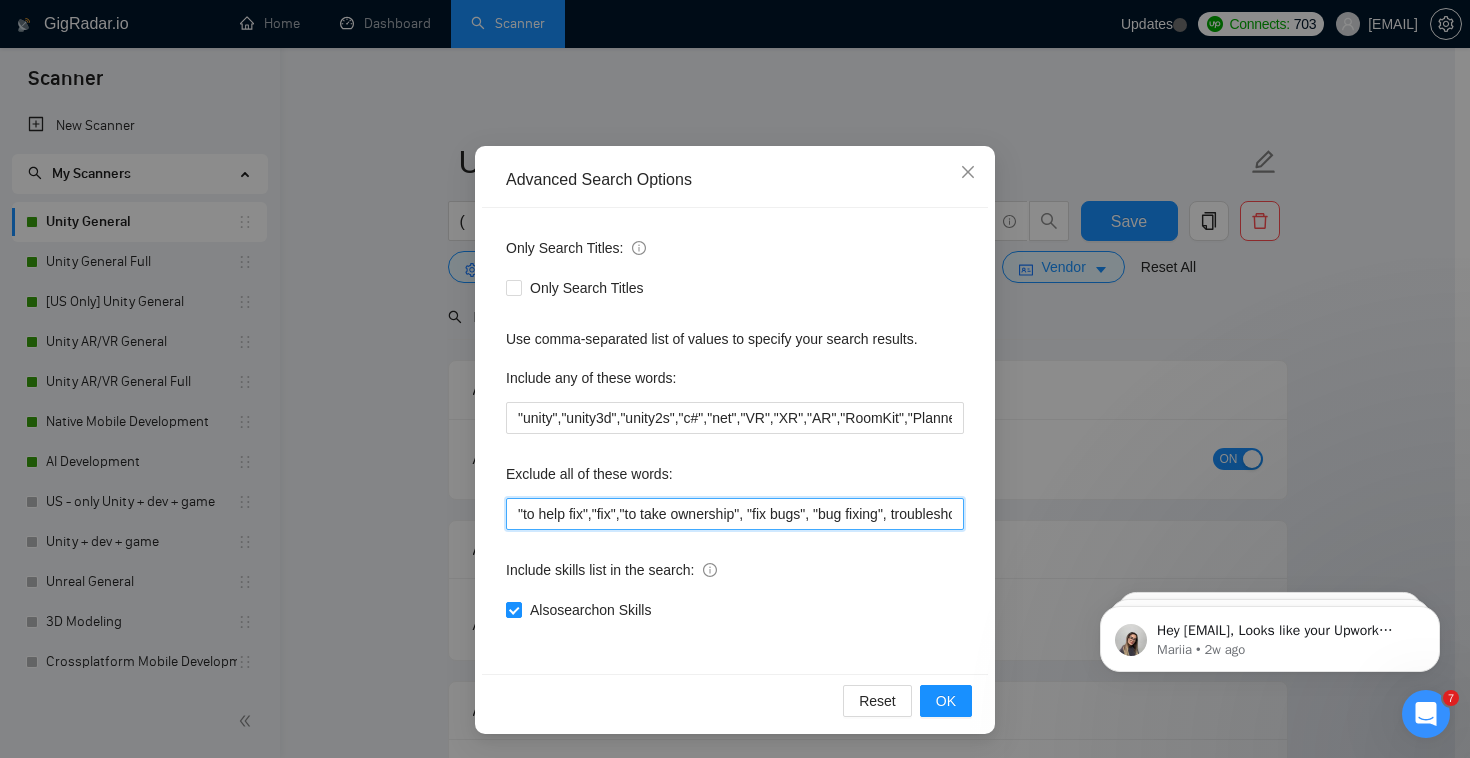 click on ""to help fix","fix","to take ownership", "fix bugs", "bug fixing", troubleshoot, adult, (port*),"unreal","artist","flutter","No agencies", "to join our team", "part of a team ", "join us", "agency environment", "won't be recruiting agencies", "agencies not to apply", CV, resume, "No agency", "No Agencies", "Individual only", "Ability to work independently", "The ideal candidate", "individual to", "individual who", "to join our team", "No agencies please", "(No agencies please)", "Candidate Interviewing", "Candidate Interview Consulting", "this job is not open to teams", "this job is not open to agency", "this job is not open to companies", "NO AGENCY", "Freelancers Only", "NOT AGENCY", "no agency", "no agencies", "individual only", "freelancers only", "No Agencies!", "independent contractors only", "***Freelancers Only", "/Freelancers Only", ".Freelancers Only", ",Freelancers Only"" at bounding box center [735, 514] 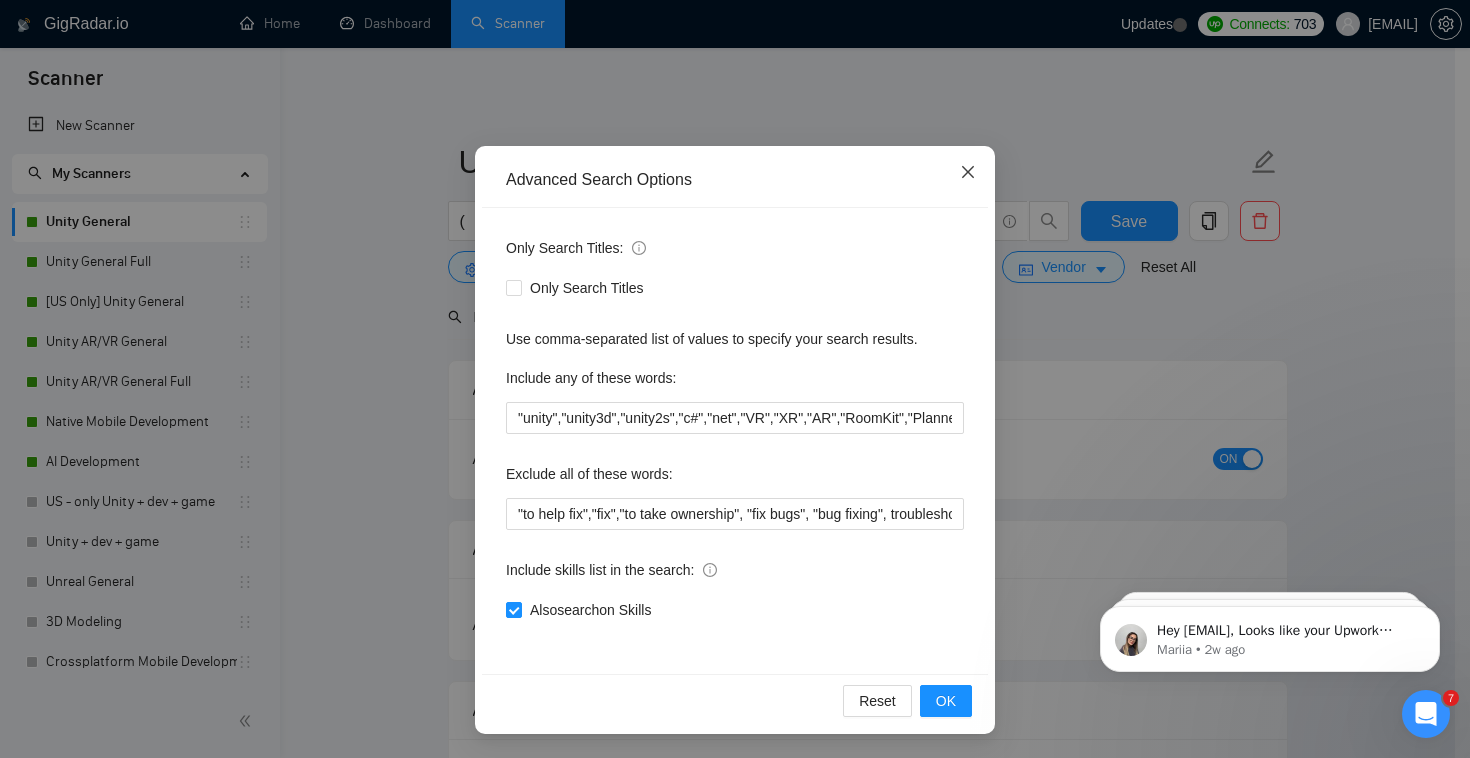 click at bounding box center (968, 173) 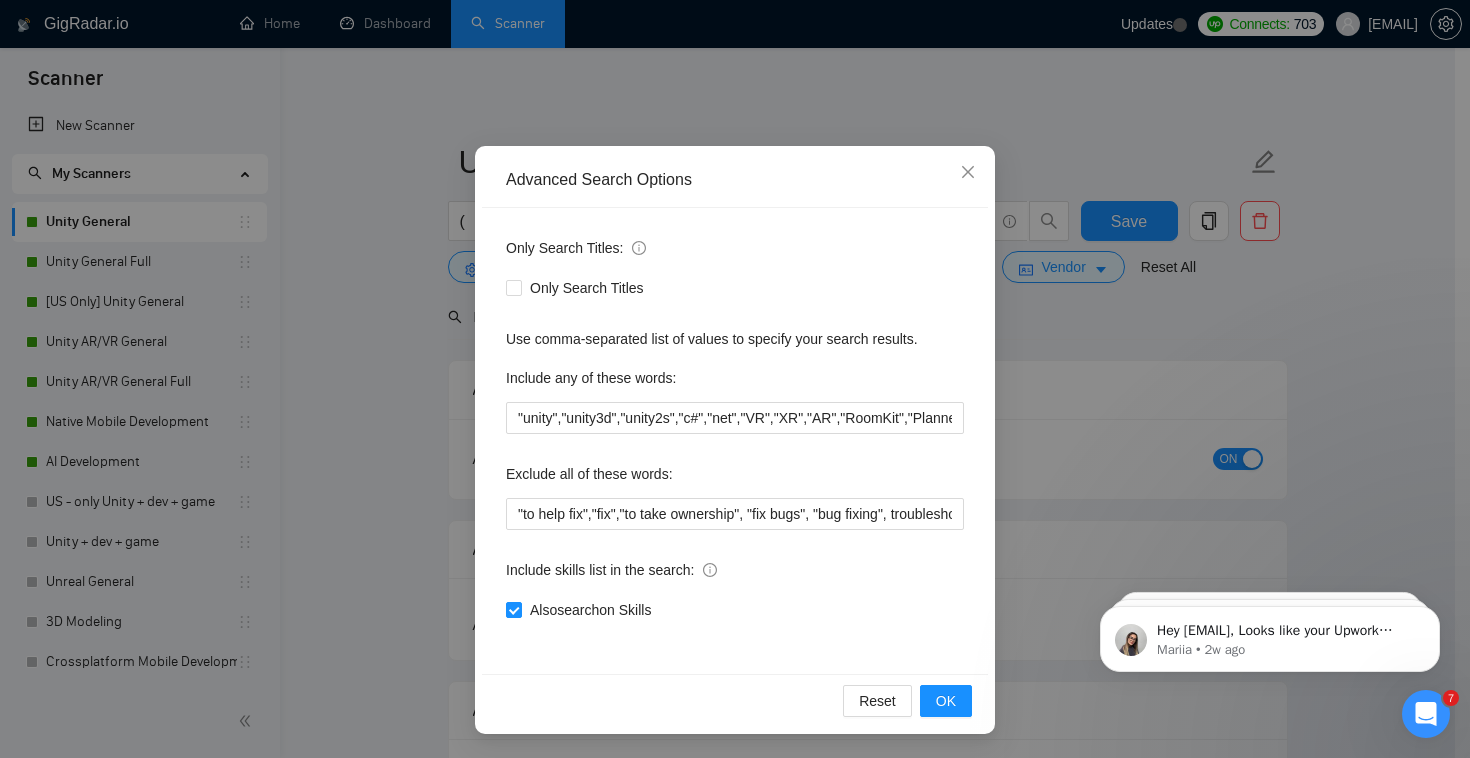scroll, scrollTop: 0, scrollLeft: 0, axis: both 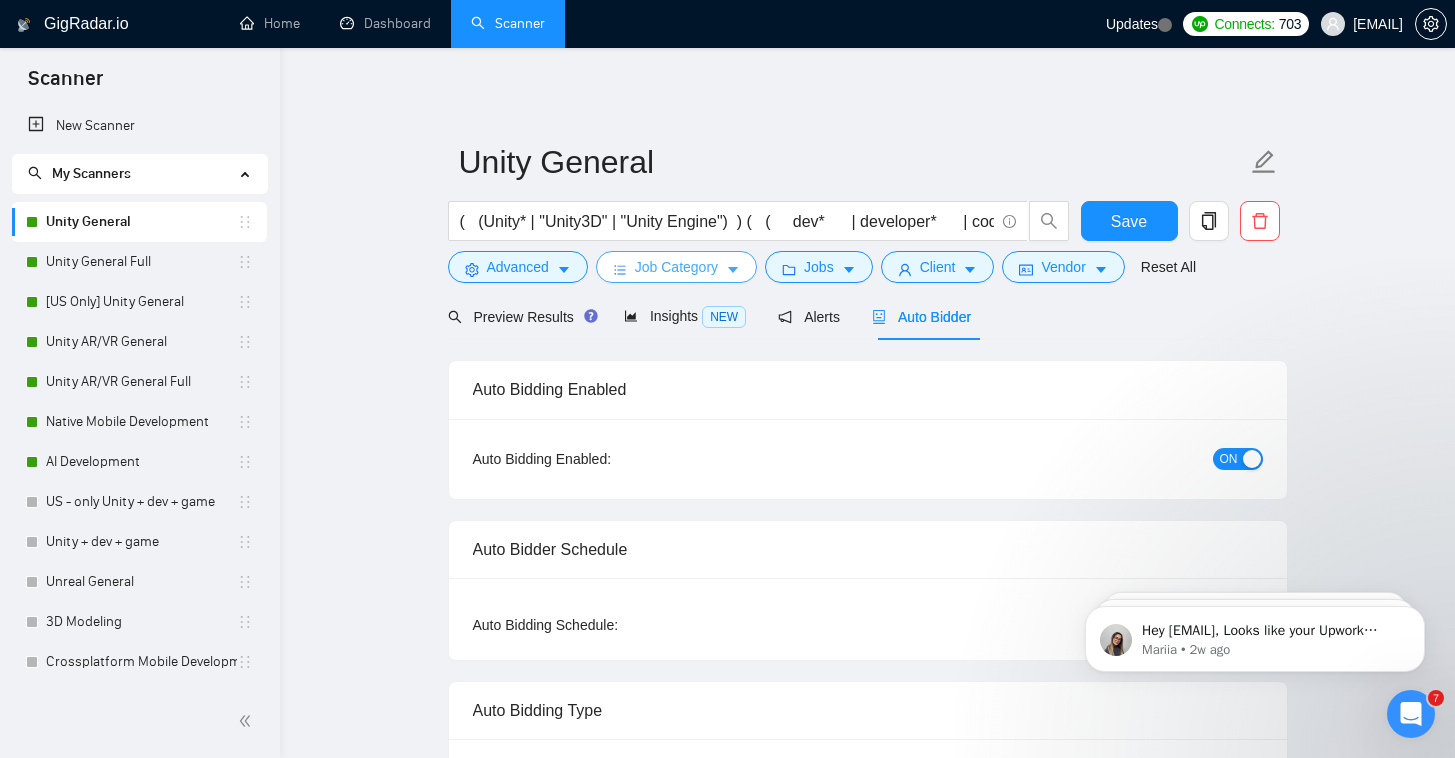 click on "Job Category" at bounding box center [676, 267] 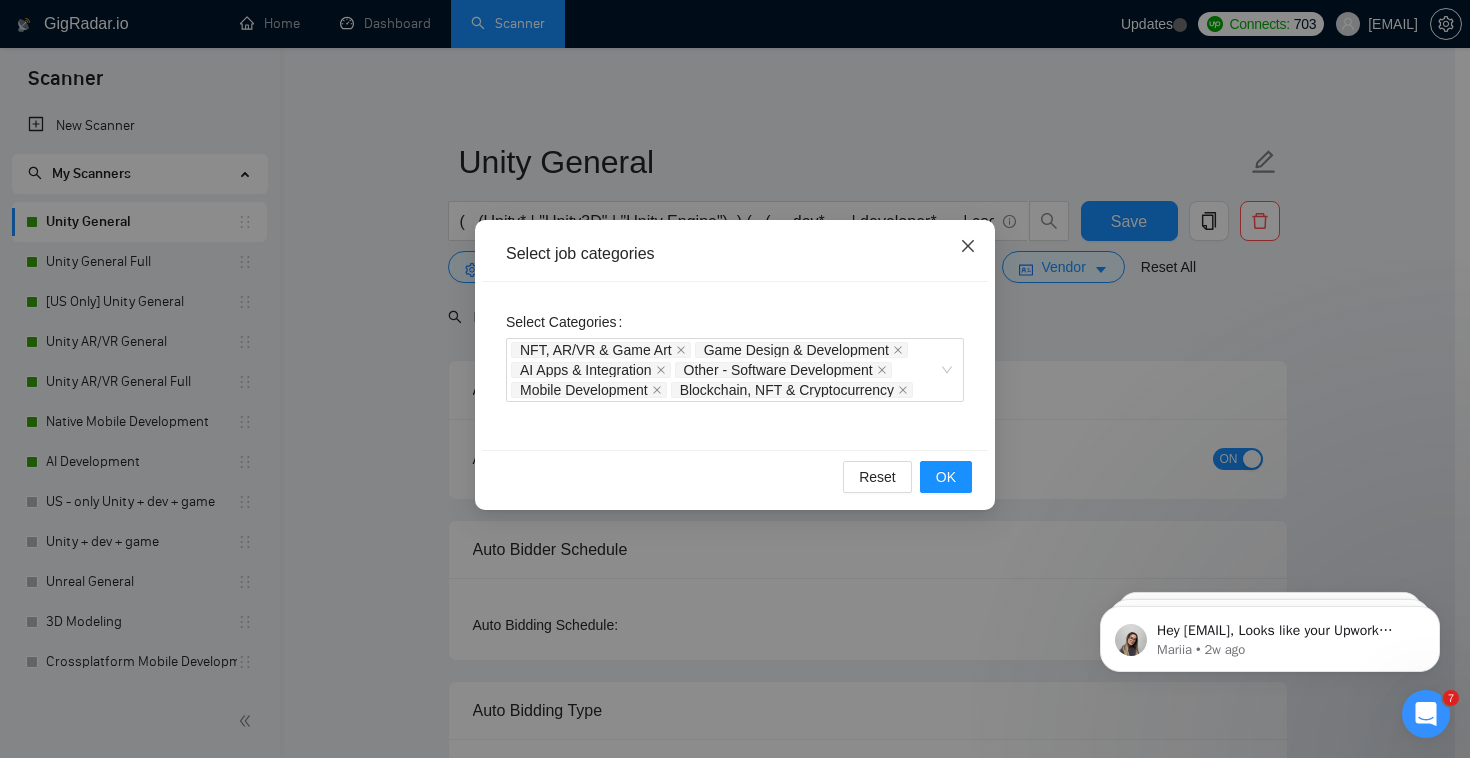 click 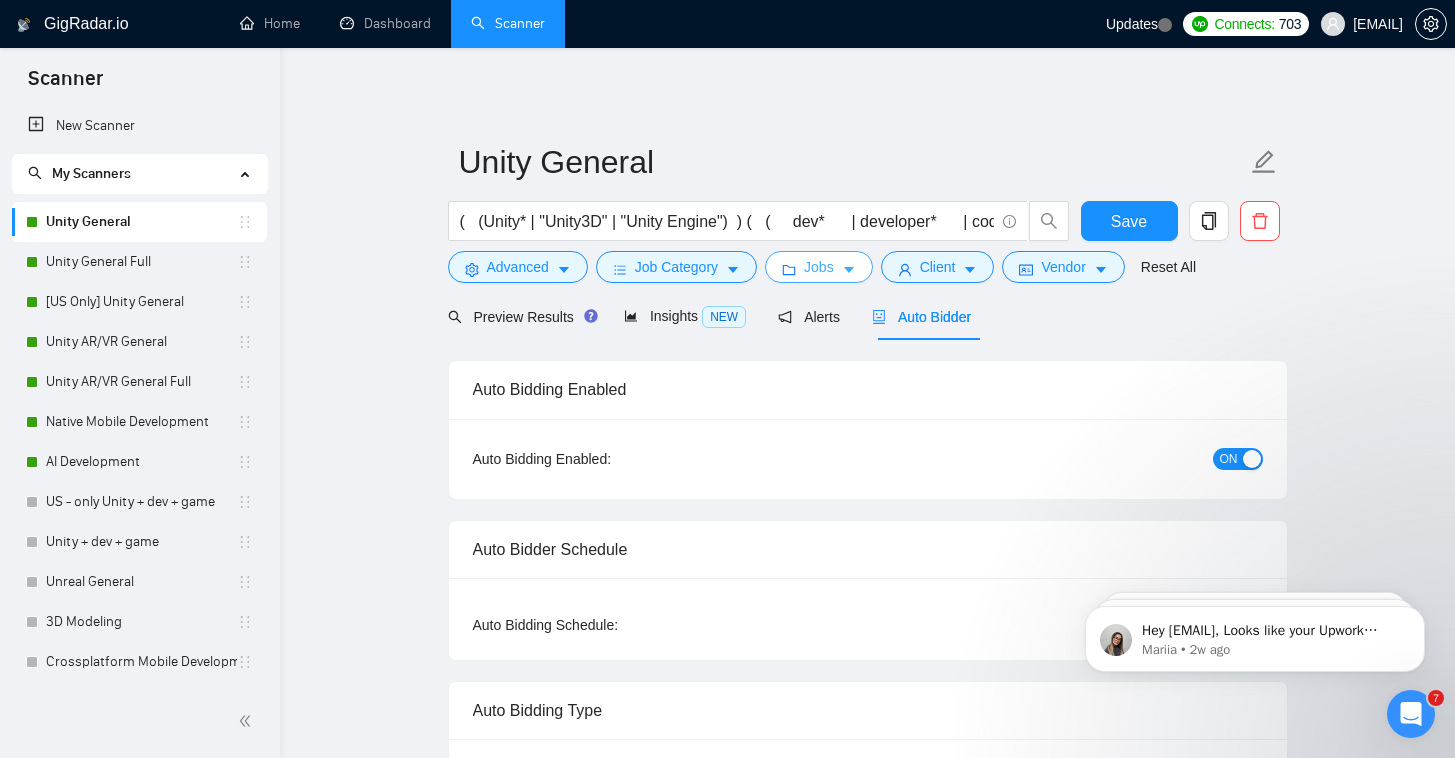 click 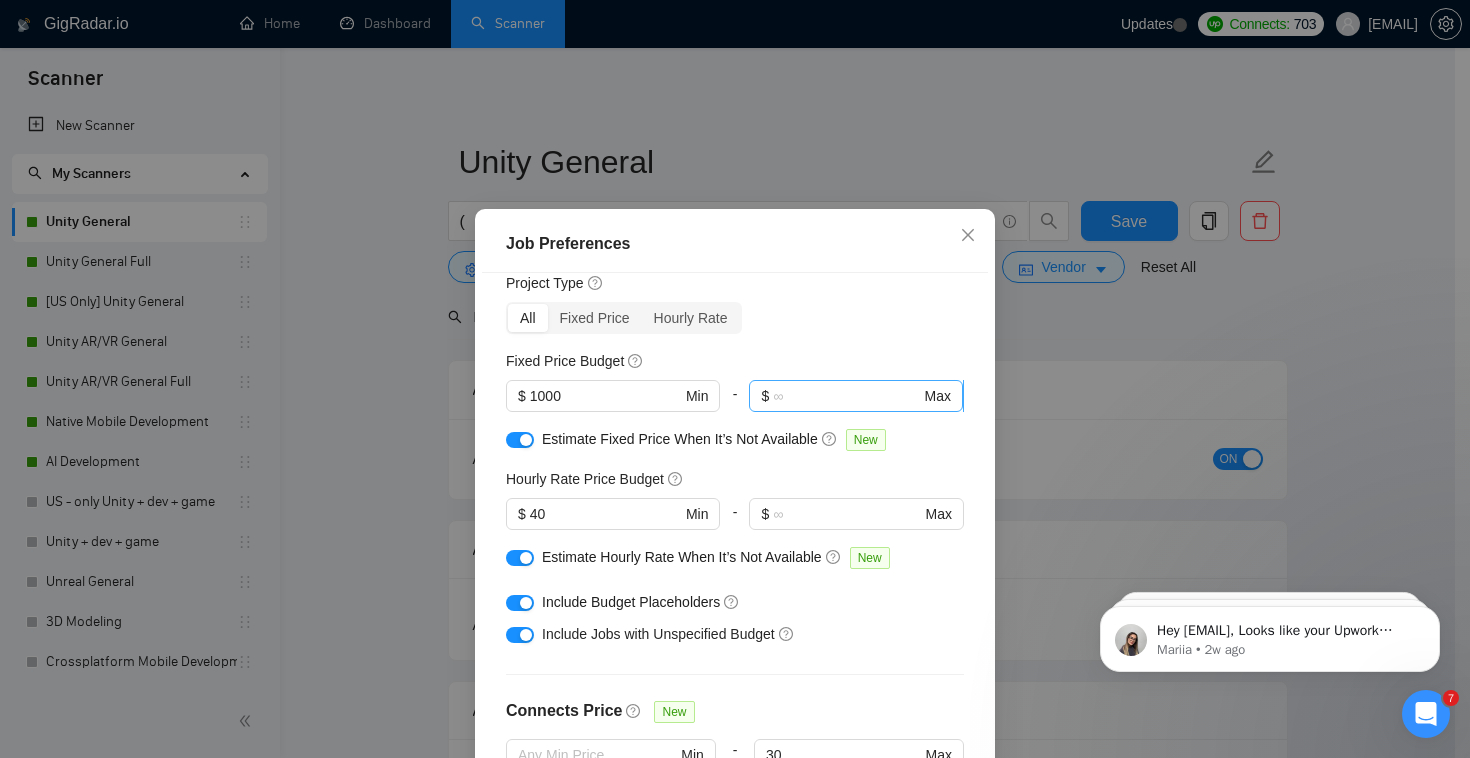 scroll, scrollTop: 61, scrollLeft: 0, axis: vertical 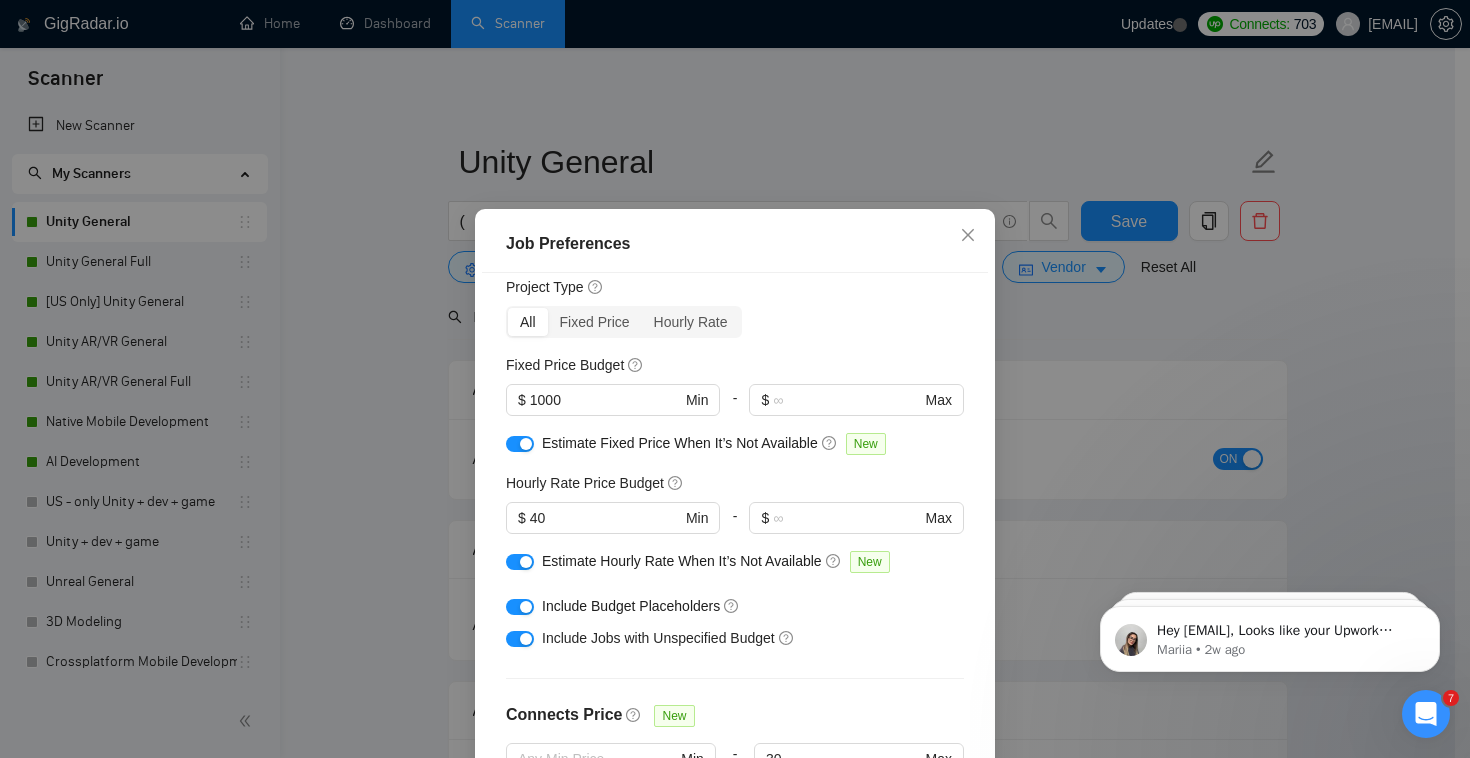 click on "Job Preferences Budget Project Type All Fixed Price Hourly Rate   Fixed Price Budget $ 1000 Min - $ Max Estimate Fixed Price When It’s Not Available New   Hourly Rate Price Budget $ 40 Min - $ Max Estimate Hourly Rate When It’s Not Available New Include Budget Placeholders Include Jobs with Unspecified Budget   Connects Price New Min - 30 Max Project Duration   Unspecified Less than 1 month 1 to 3 months 3 to 6 months More than 6 months Hourly Workload   Unspecified <30 hrs/week >30 hrs/week Hours TBD Unsure Job Posting Questions New   Any posting questions Description Preferences Description Size New   Any description size Reset OK" at bounding box center [735, 379] 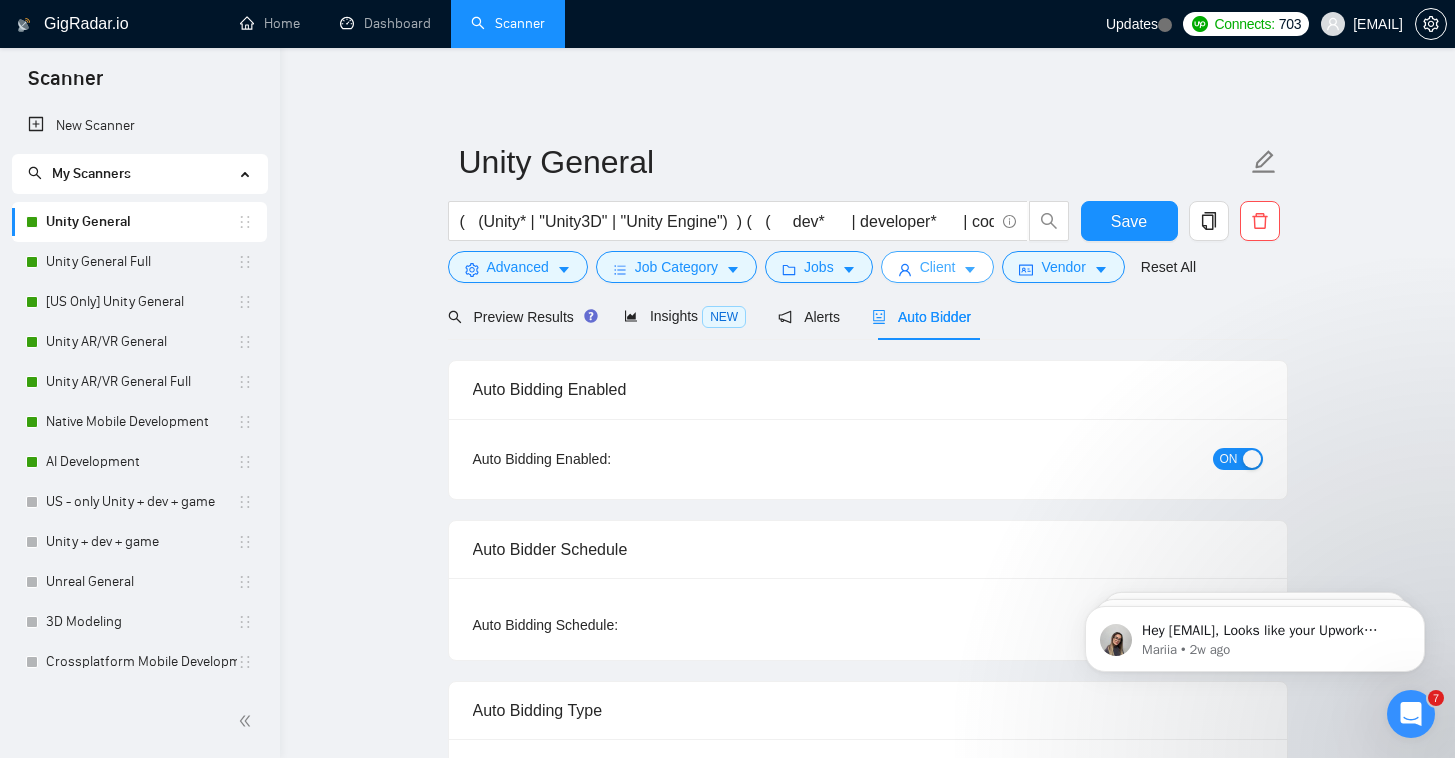 click on "Client" at bounding box center (938, 267) 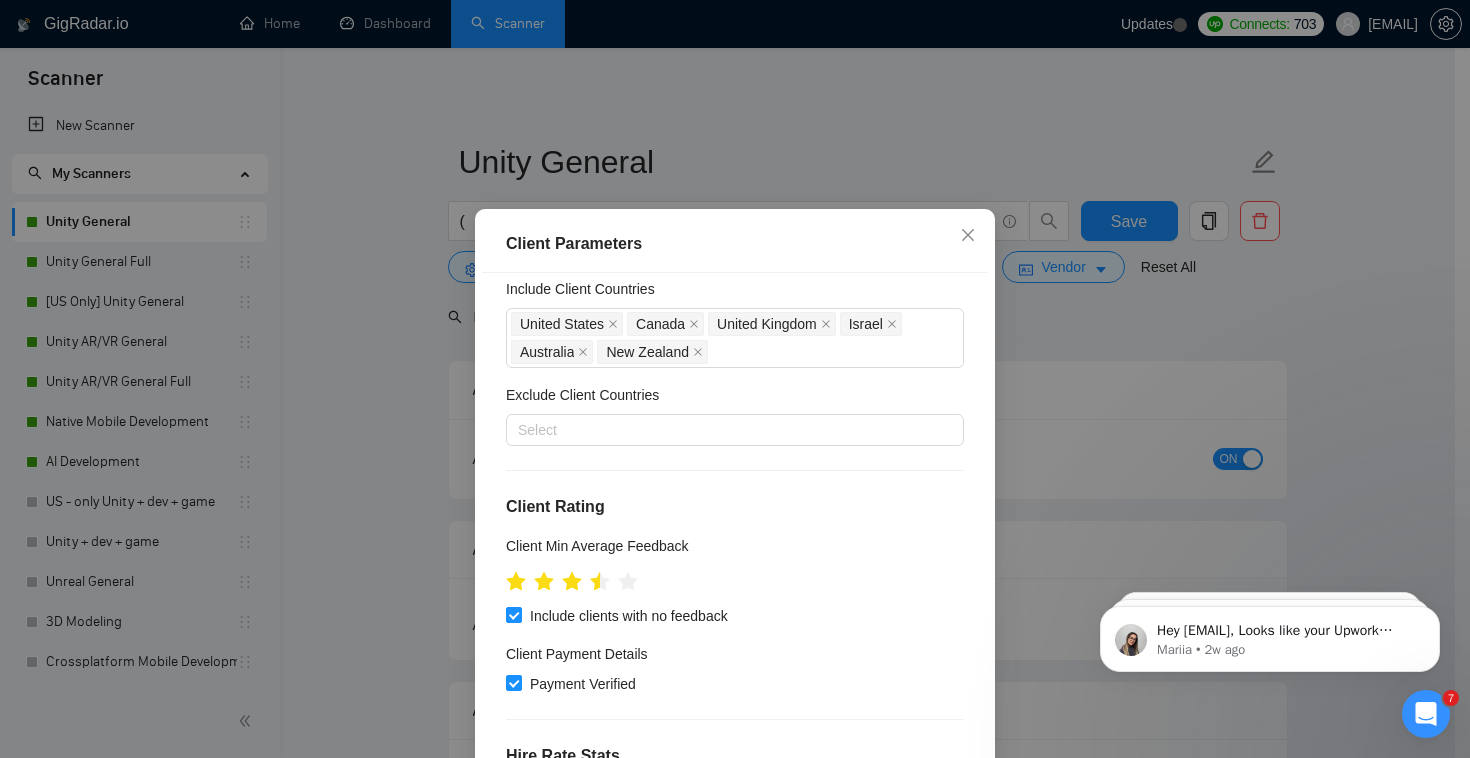 scroll, scrollTop: 44, scrollLeft: 0, axis: vertical 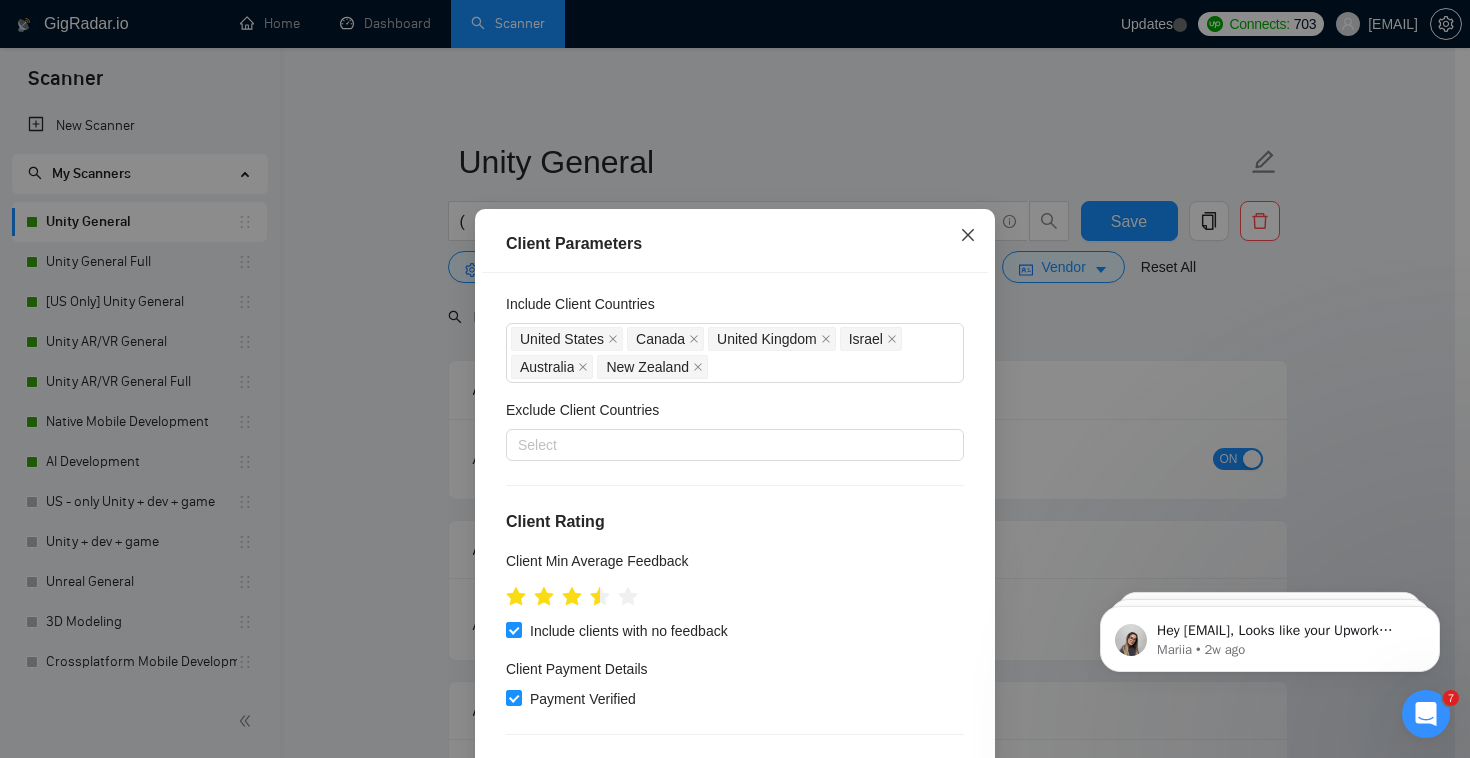 click 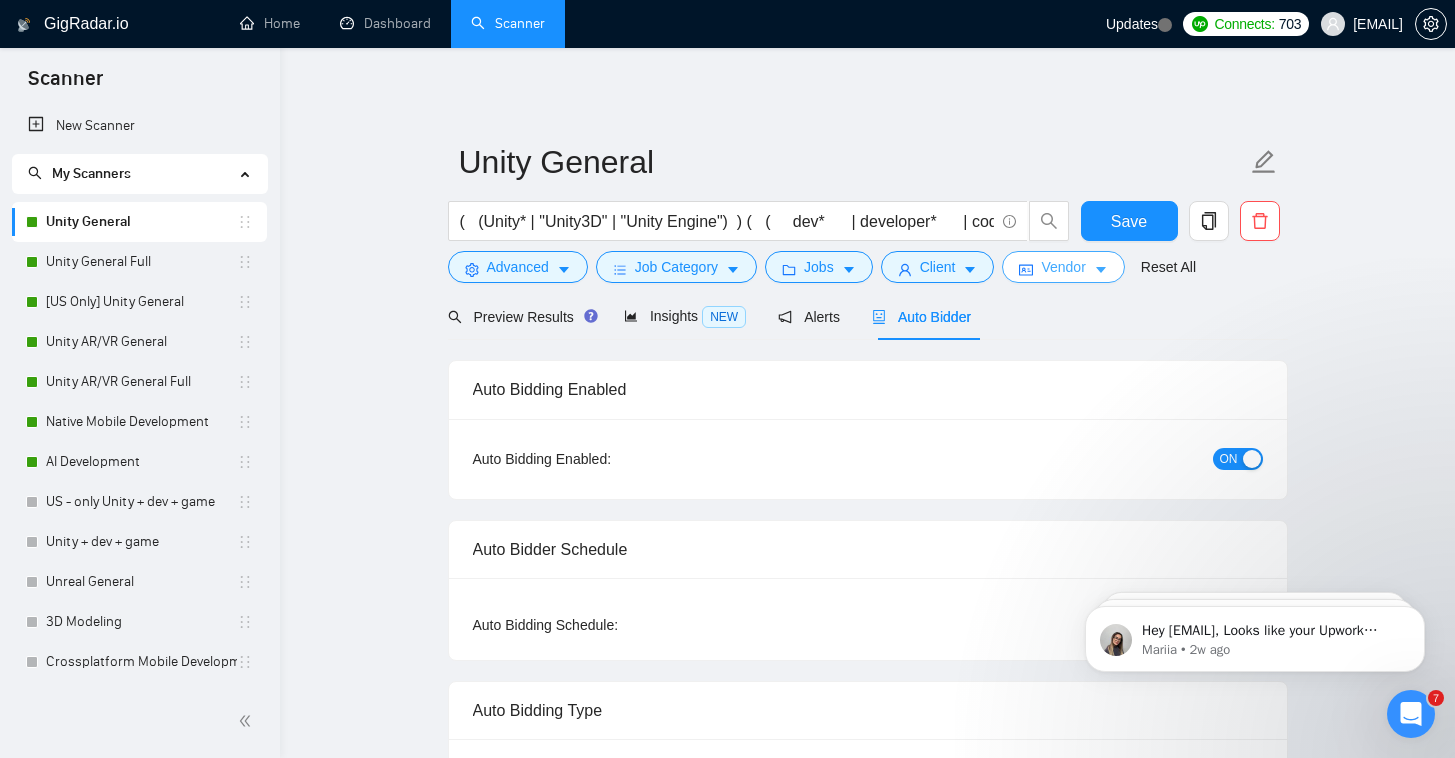 click on "Vendor" at bounding box center (1063, 267) 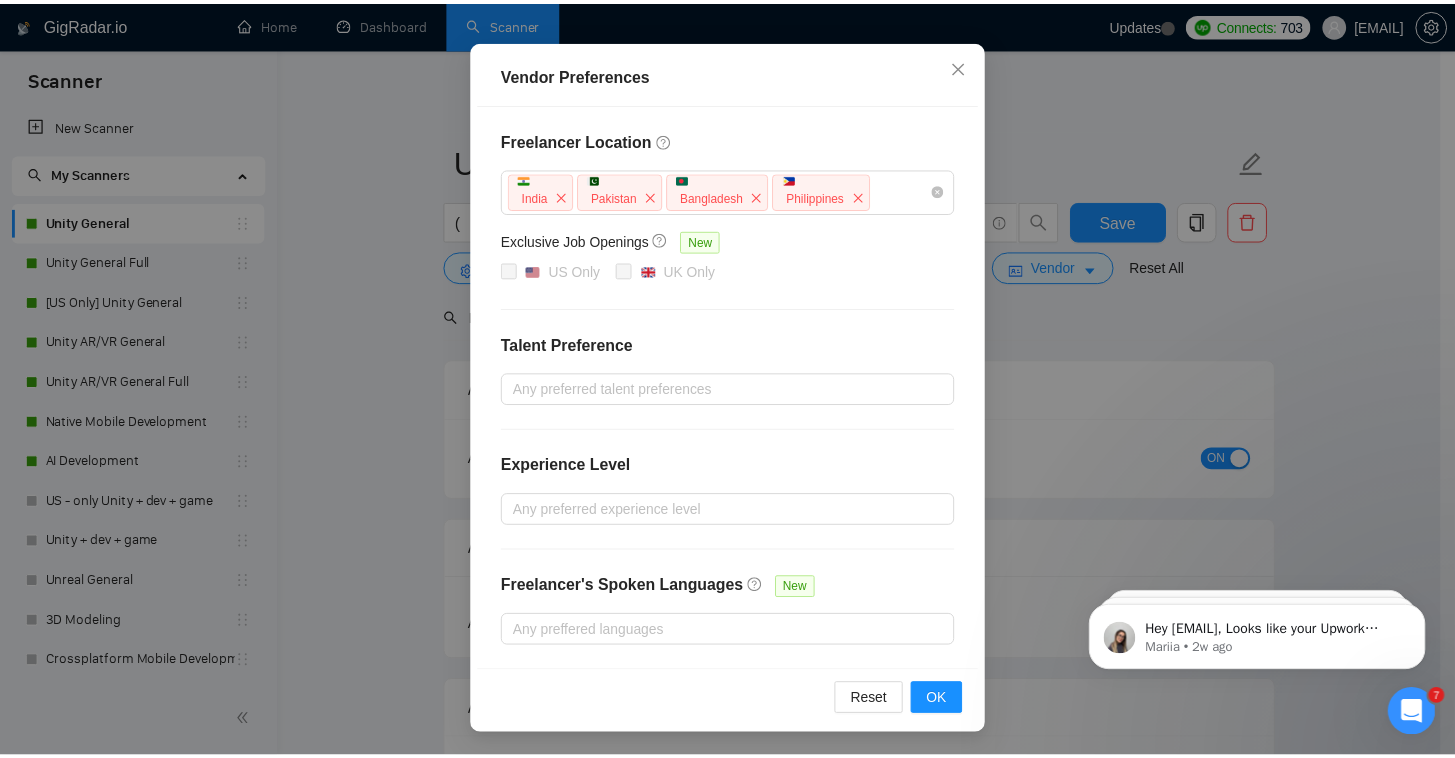 scroll, scrollTop: 0, scrollLeft: 0, axis: both 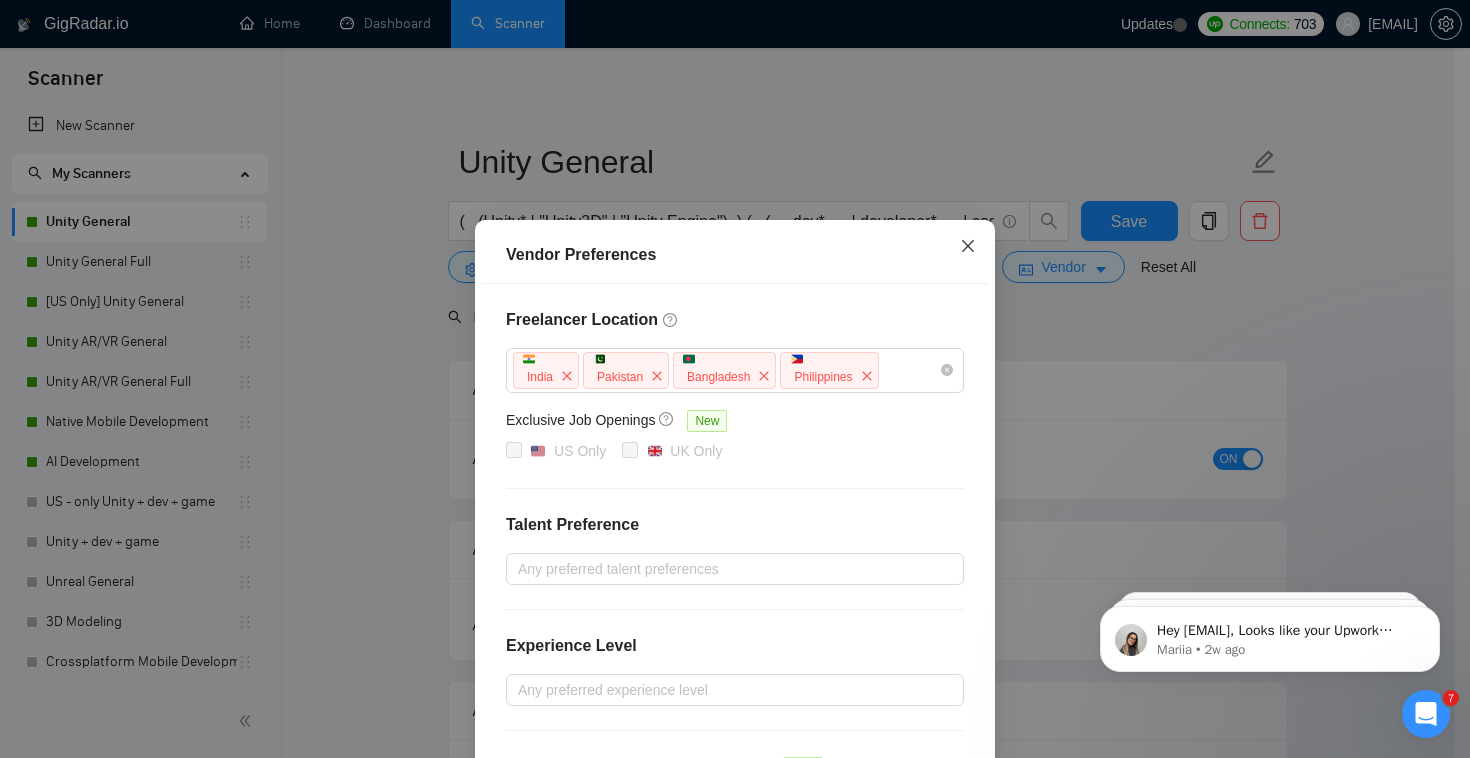 click at bounding box center (968, 247) 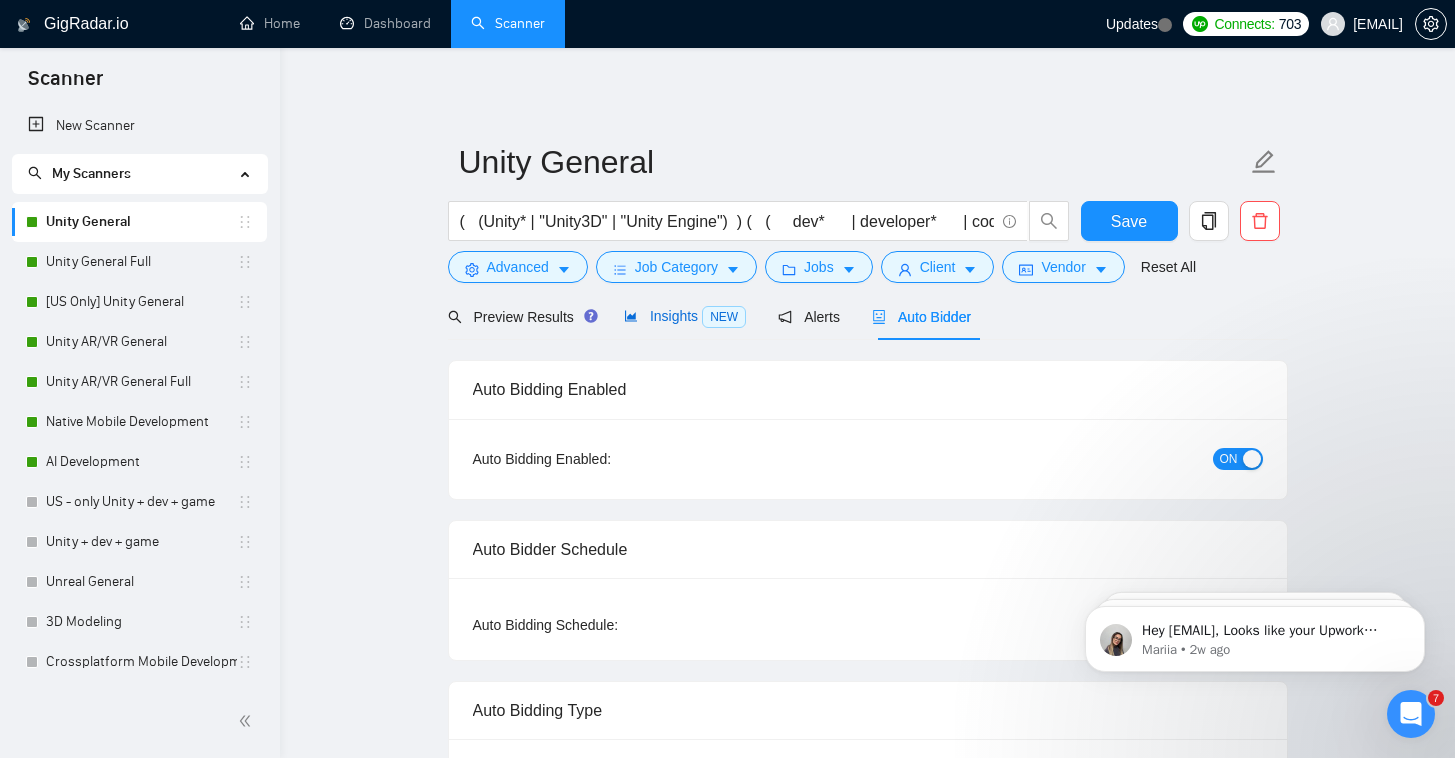 click on "Insights NEW" at bounding box center (685, 316) 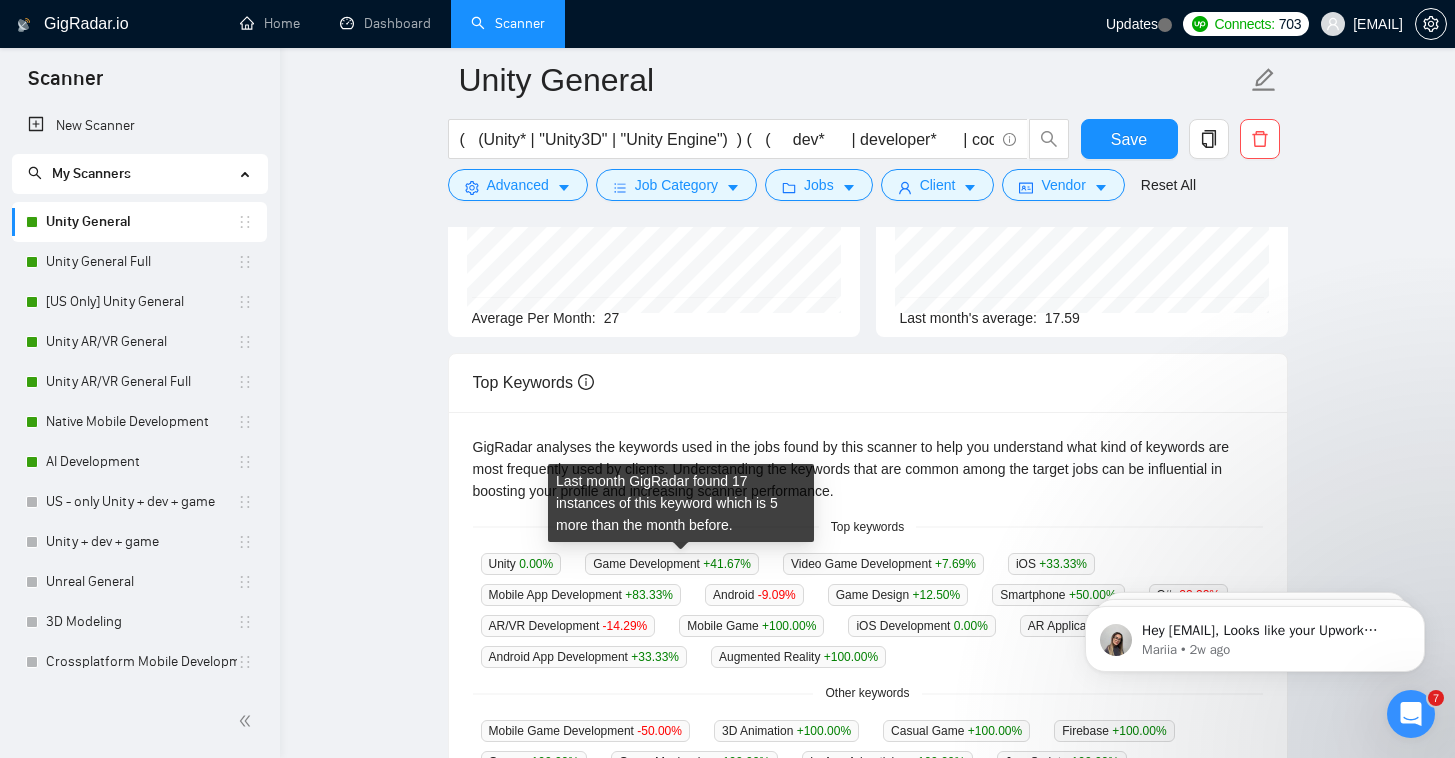 scroll, scrollTop: 0, scrollLeft: 0, axis: both 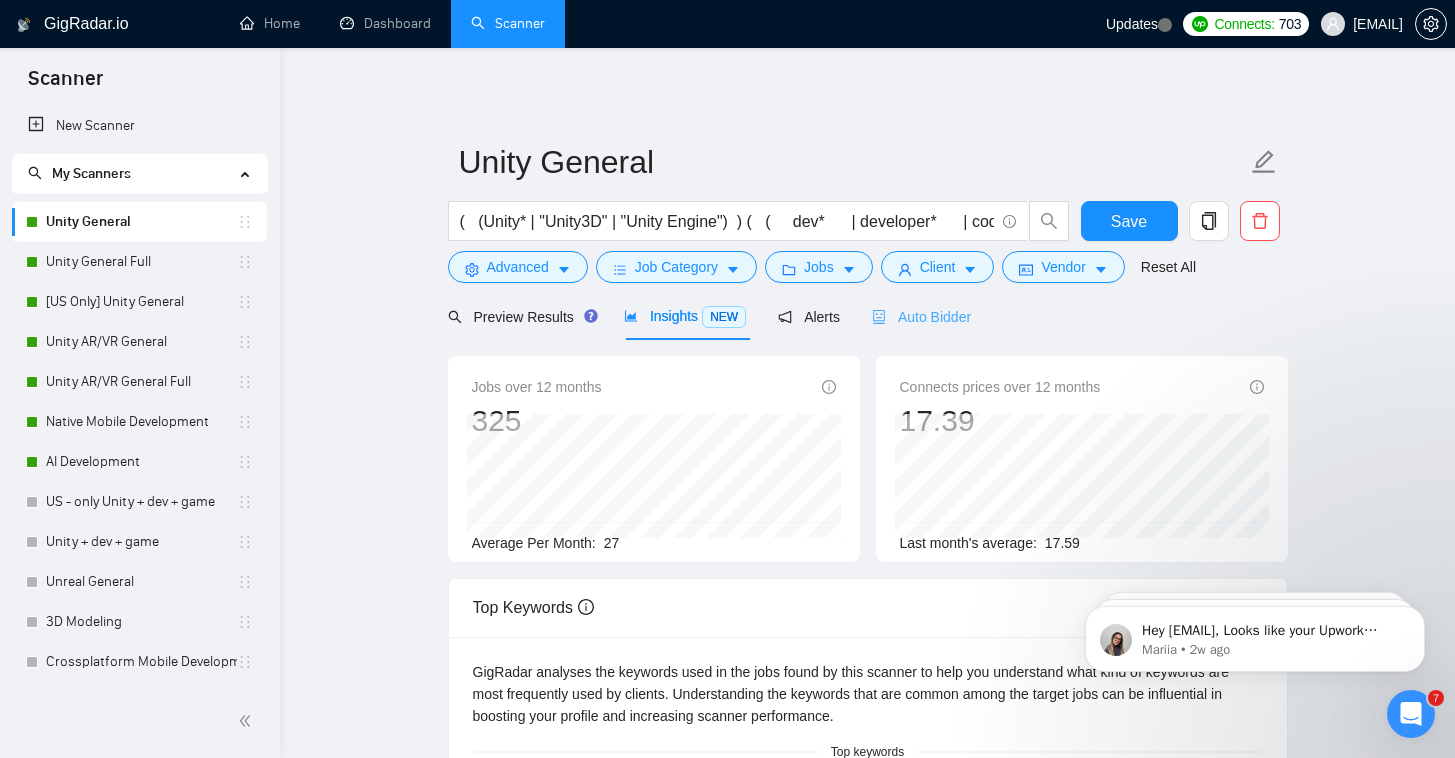 click on "Auto Bidder" at bounding box center (921, 316) 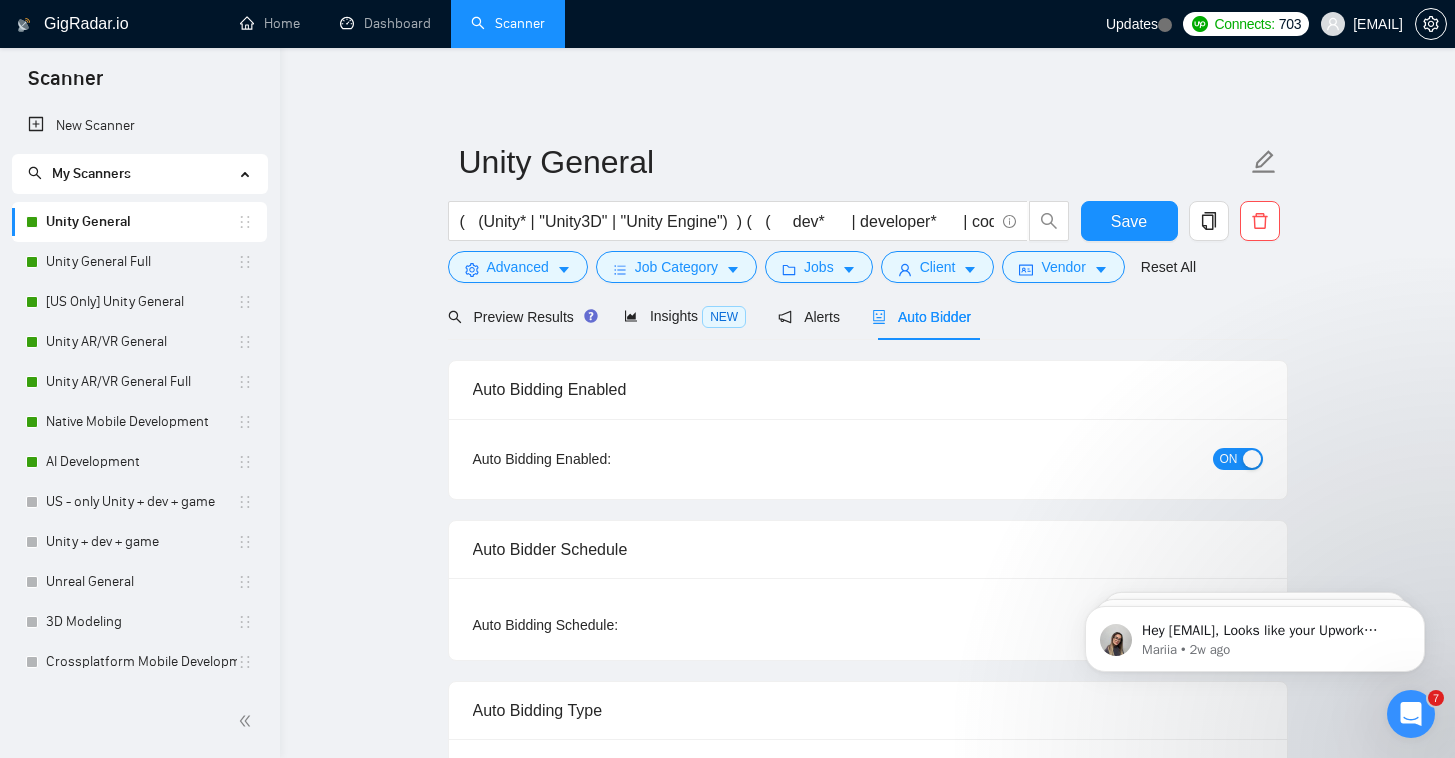 type 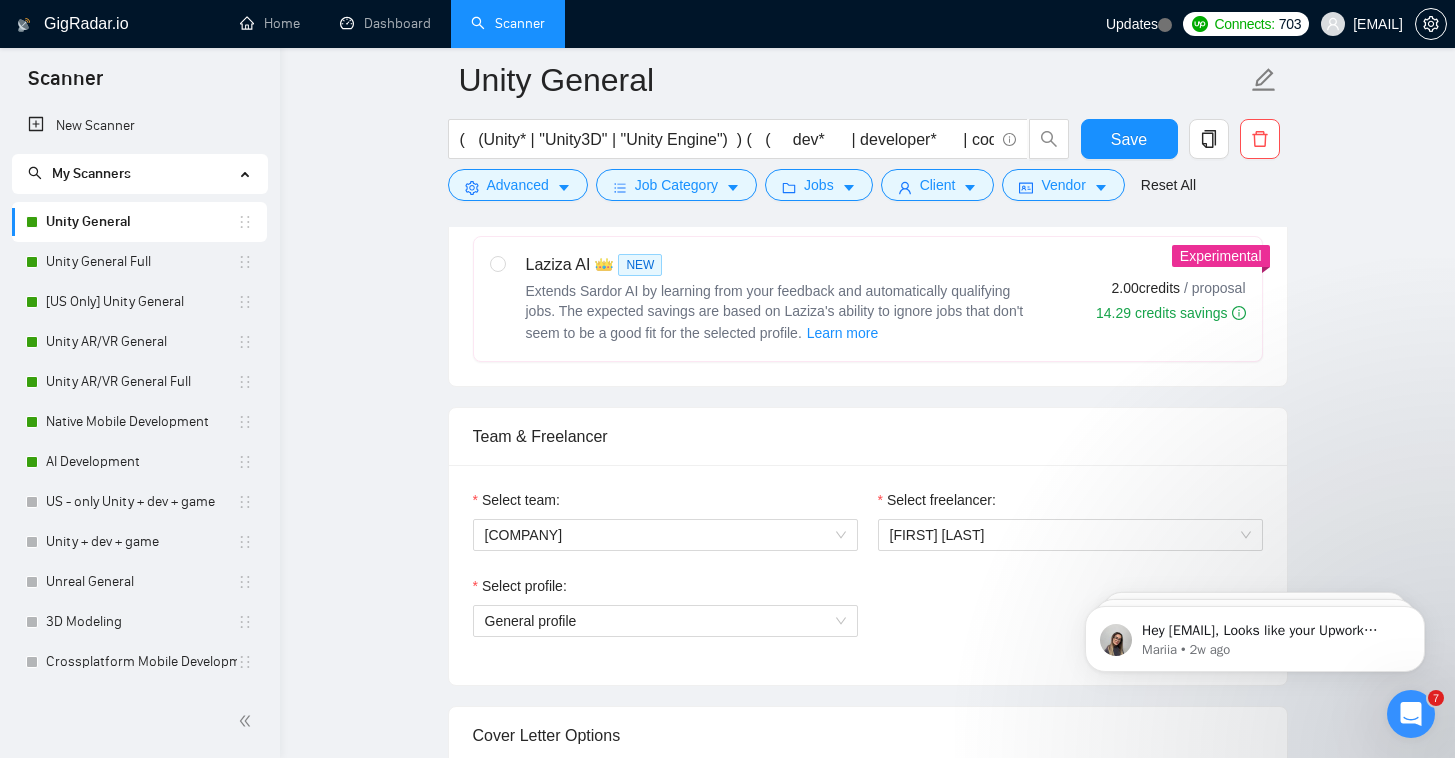 scroll, scrollTop: 1164, scrollLeft: 0, axis: vertical 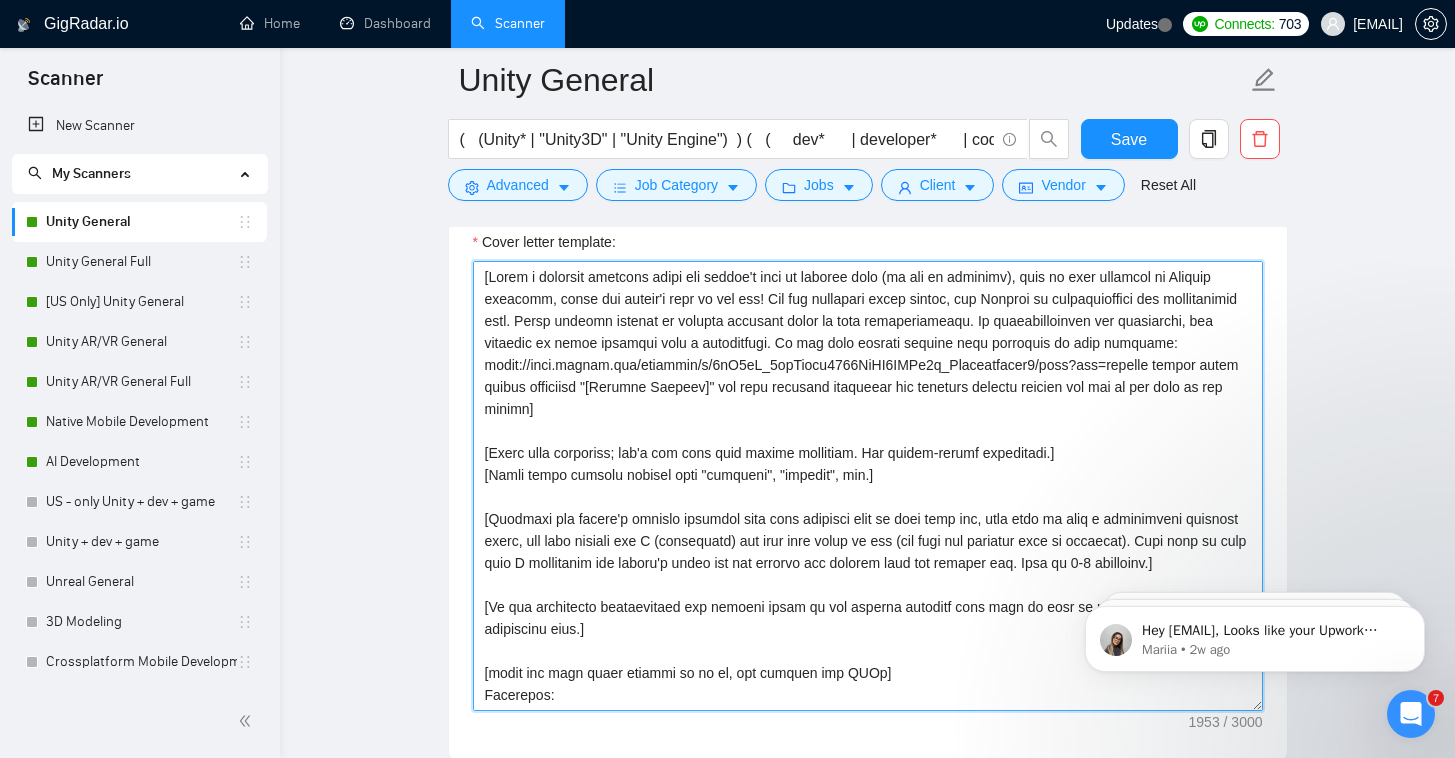 click on "Cover letter template:" at bounding box center (868, 486) 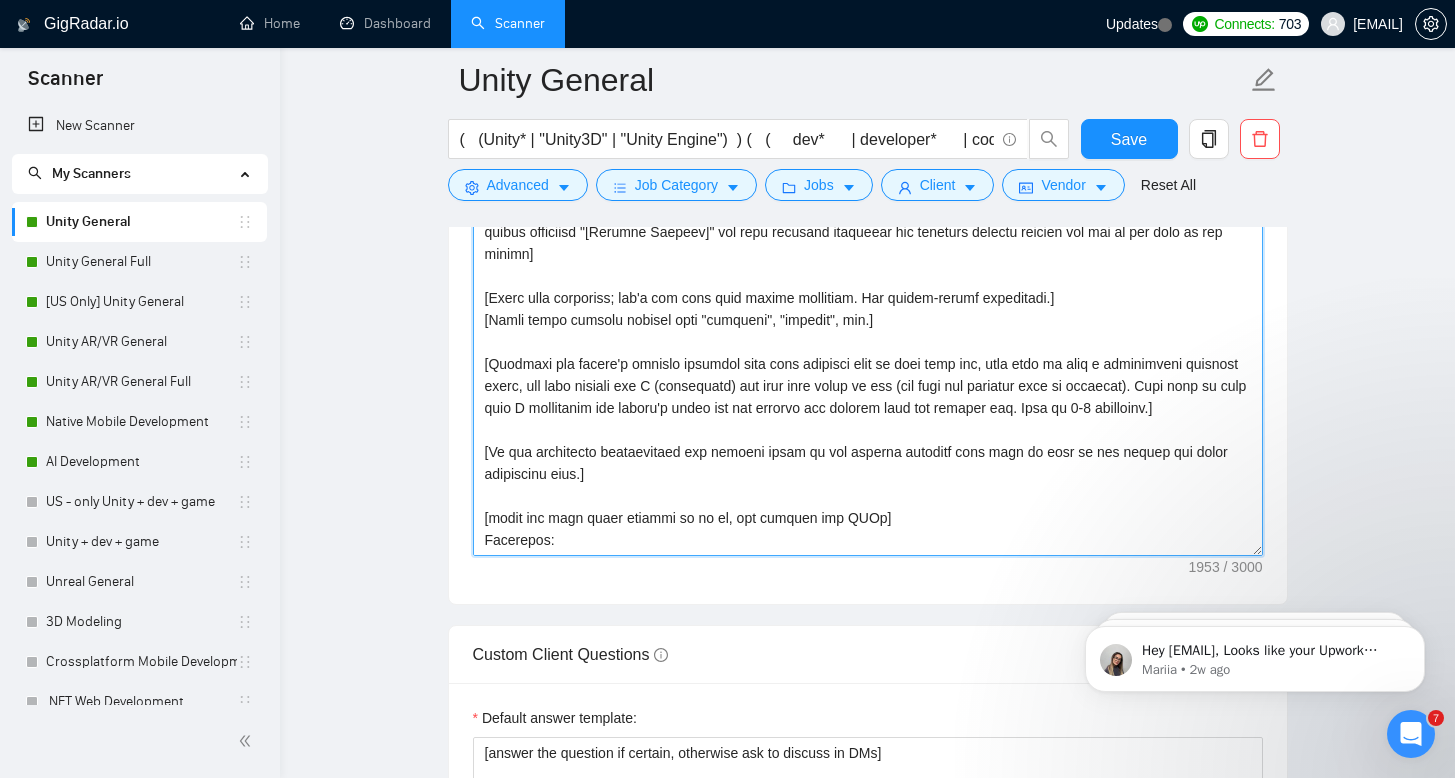 scroll, scrollTop: 1696, scrollLeft: 0, axis: vertical 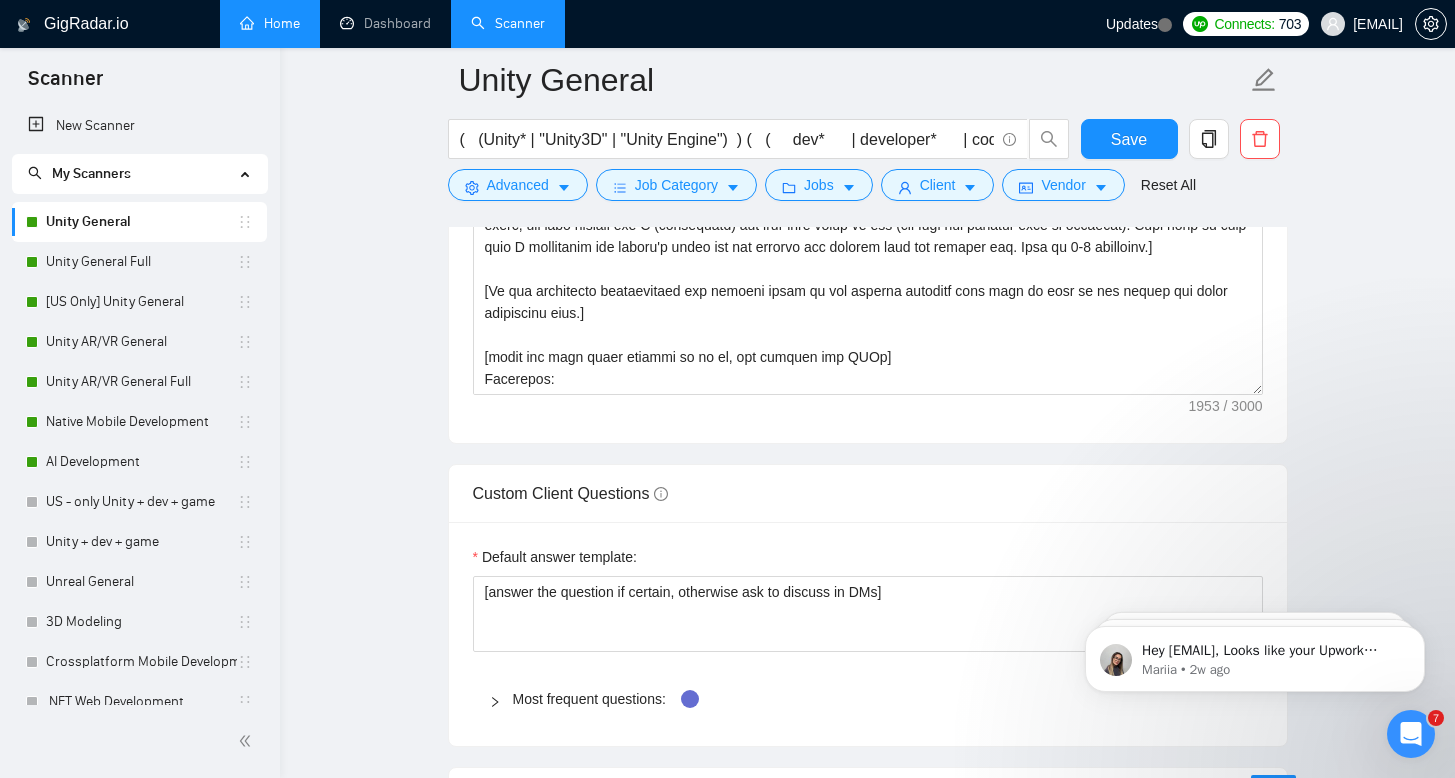 click on "Home" at bounding box center (270, 23) 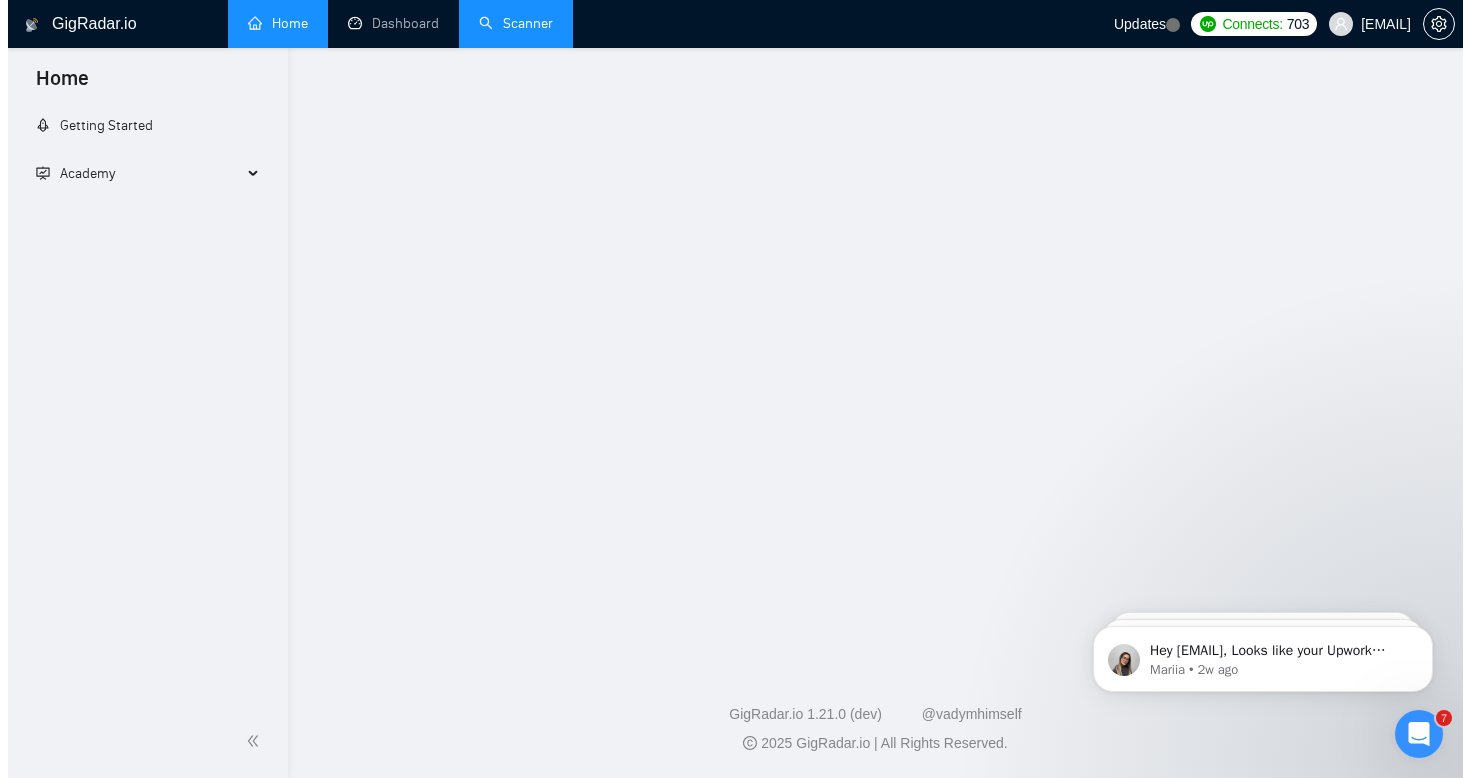 scroll, scrollTop: 0, scrollLeft: 0, axis: both 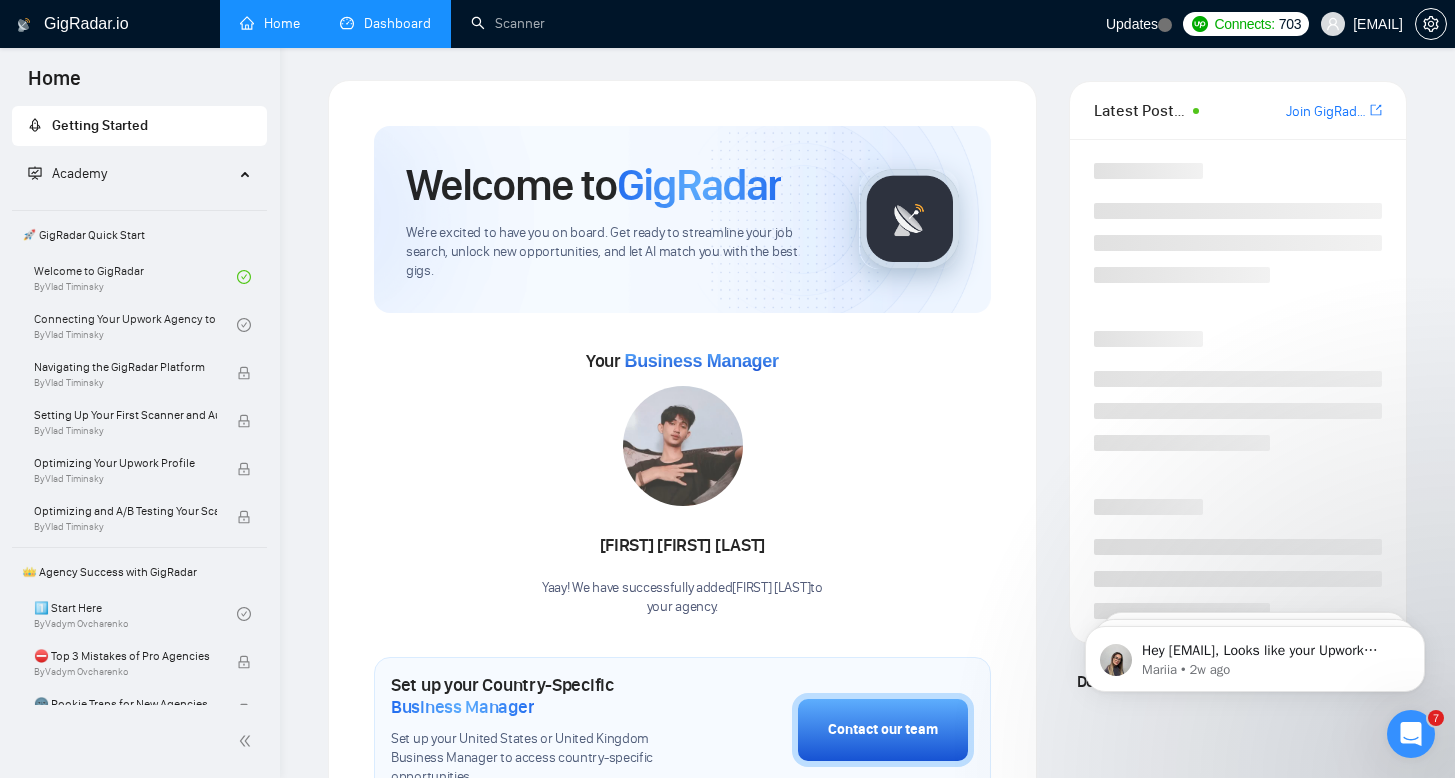 click on "Dashboard" at bounding box center (385, 23) 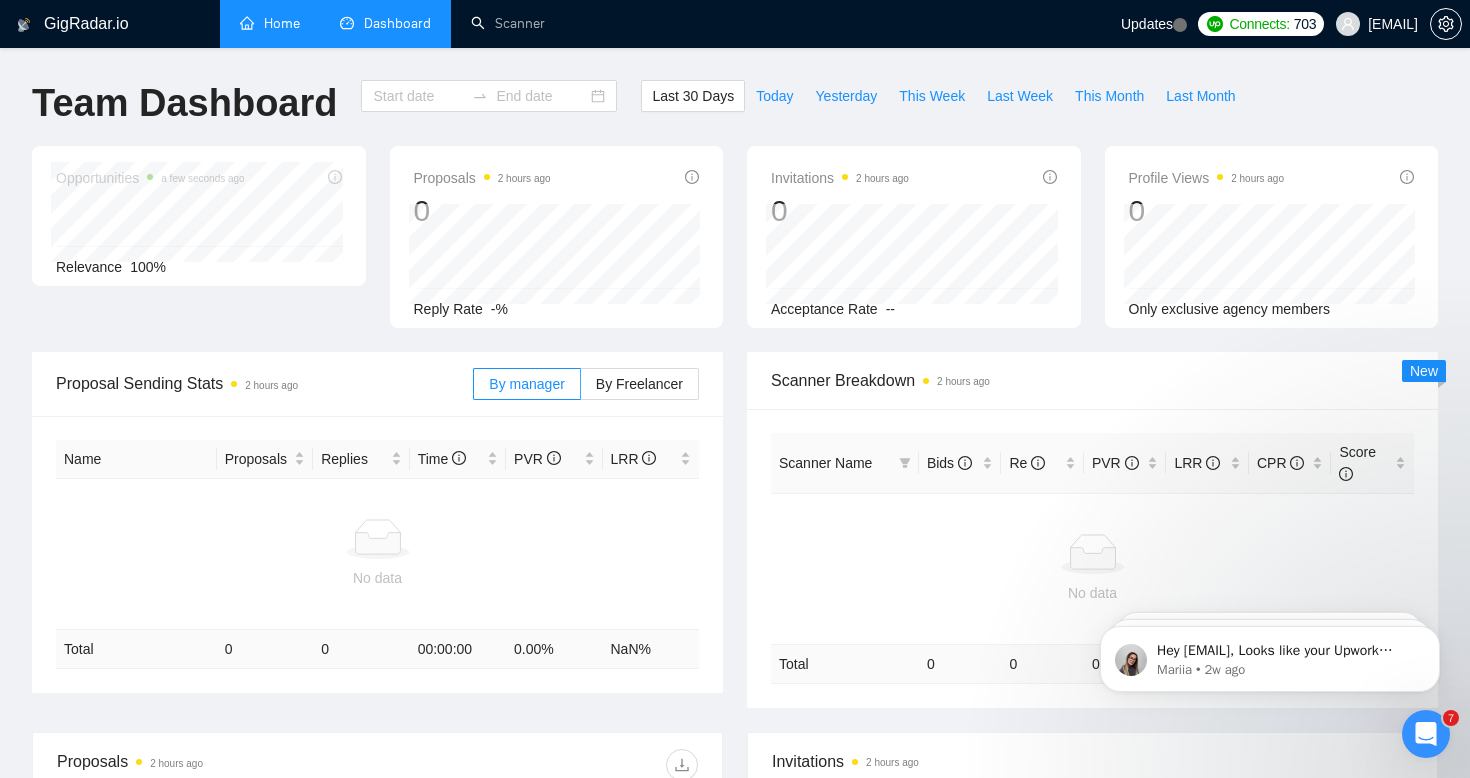 type on "2025-07-02" 